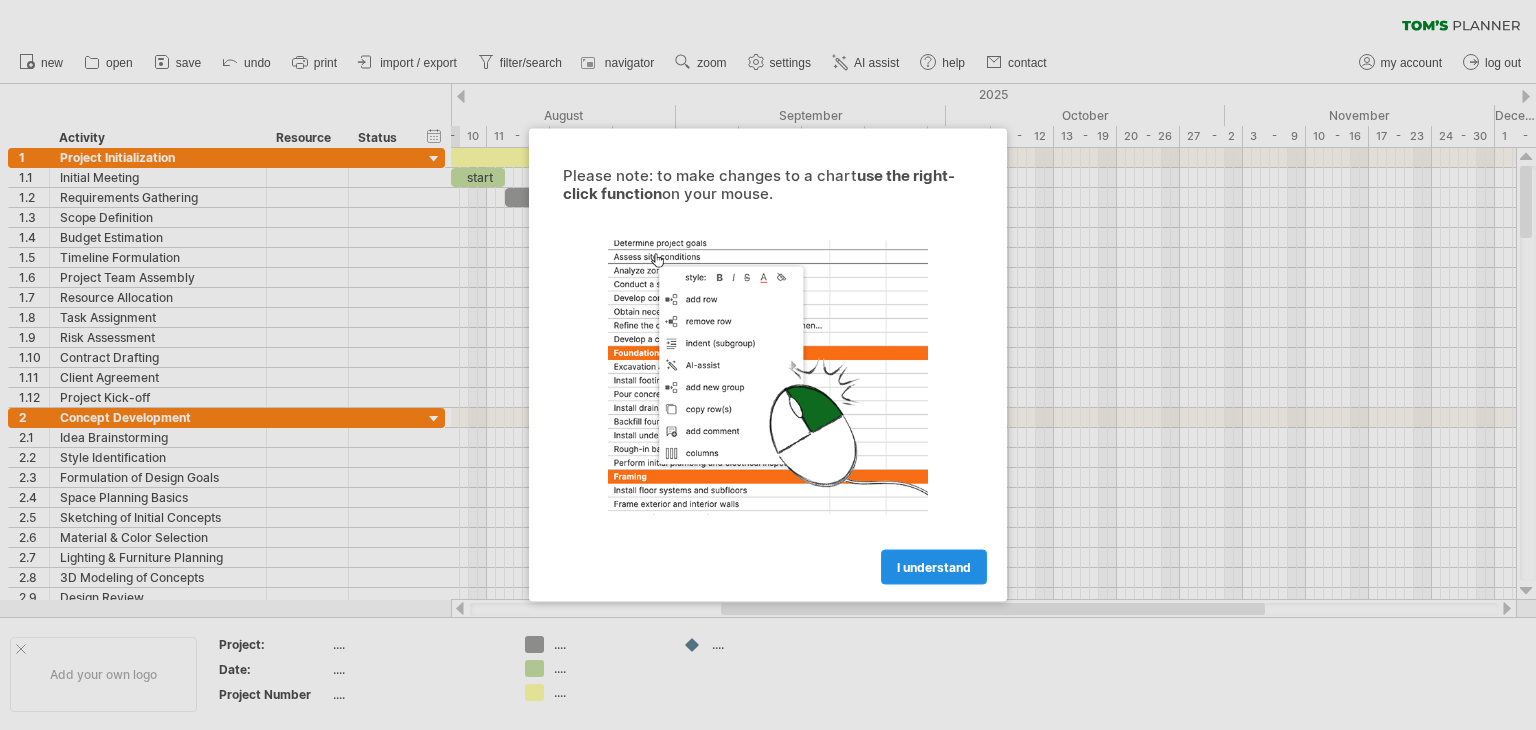 scroll, scrollTop: 0, scrollLeft: 0, axis: both 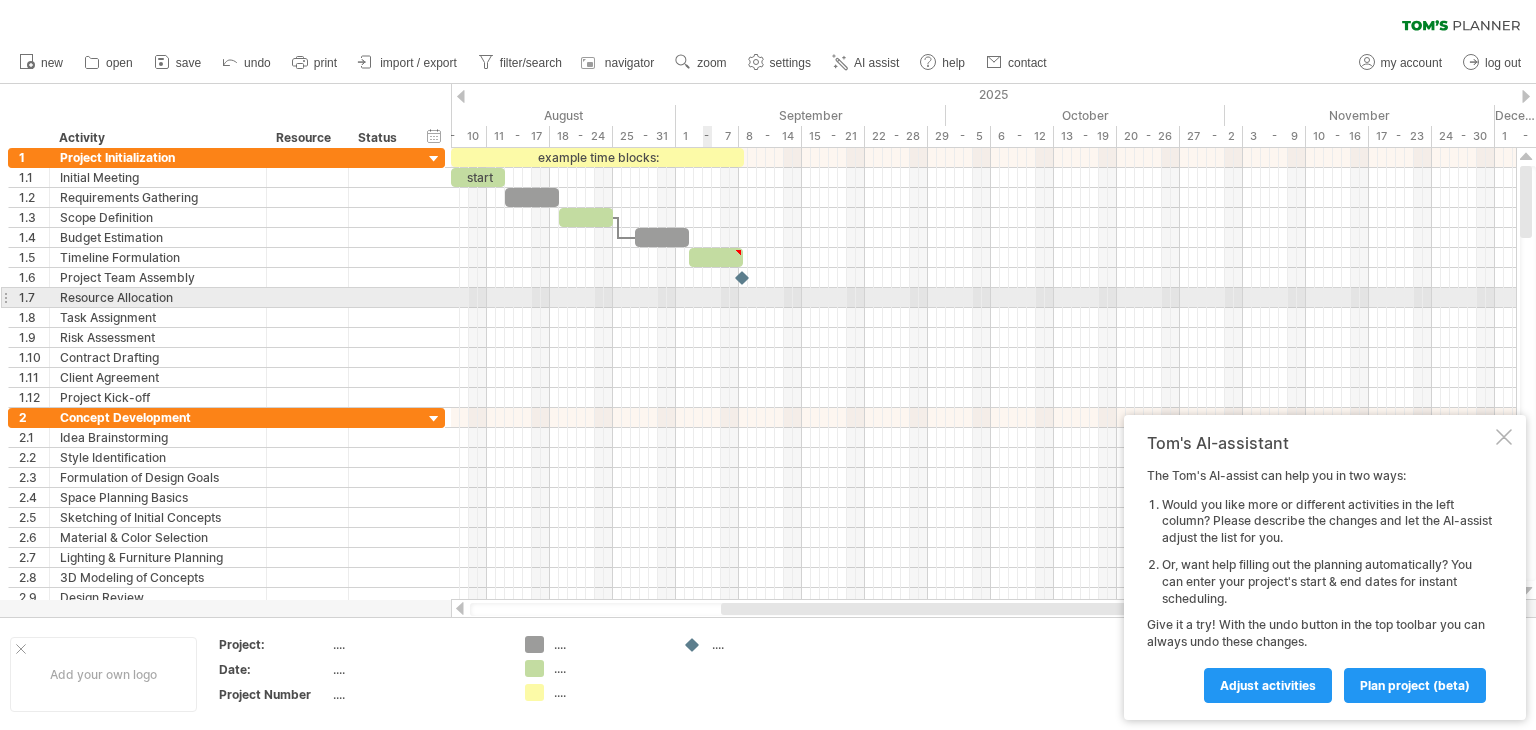 click at bounding box center [983, 298] 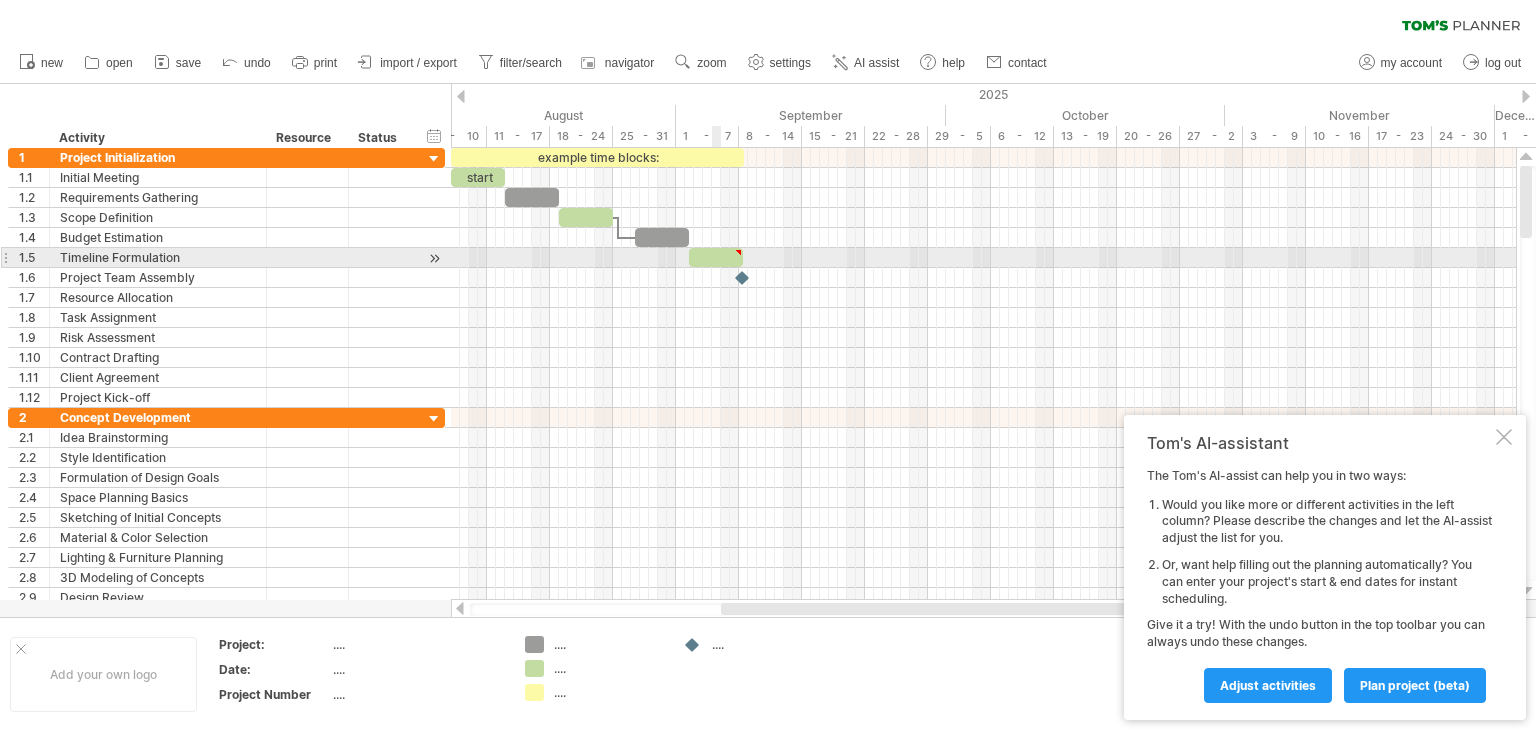 type on "**********" 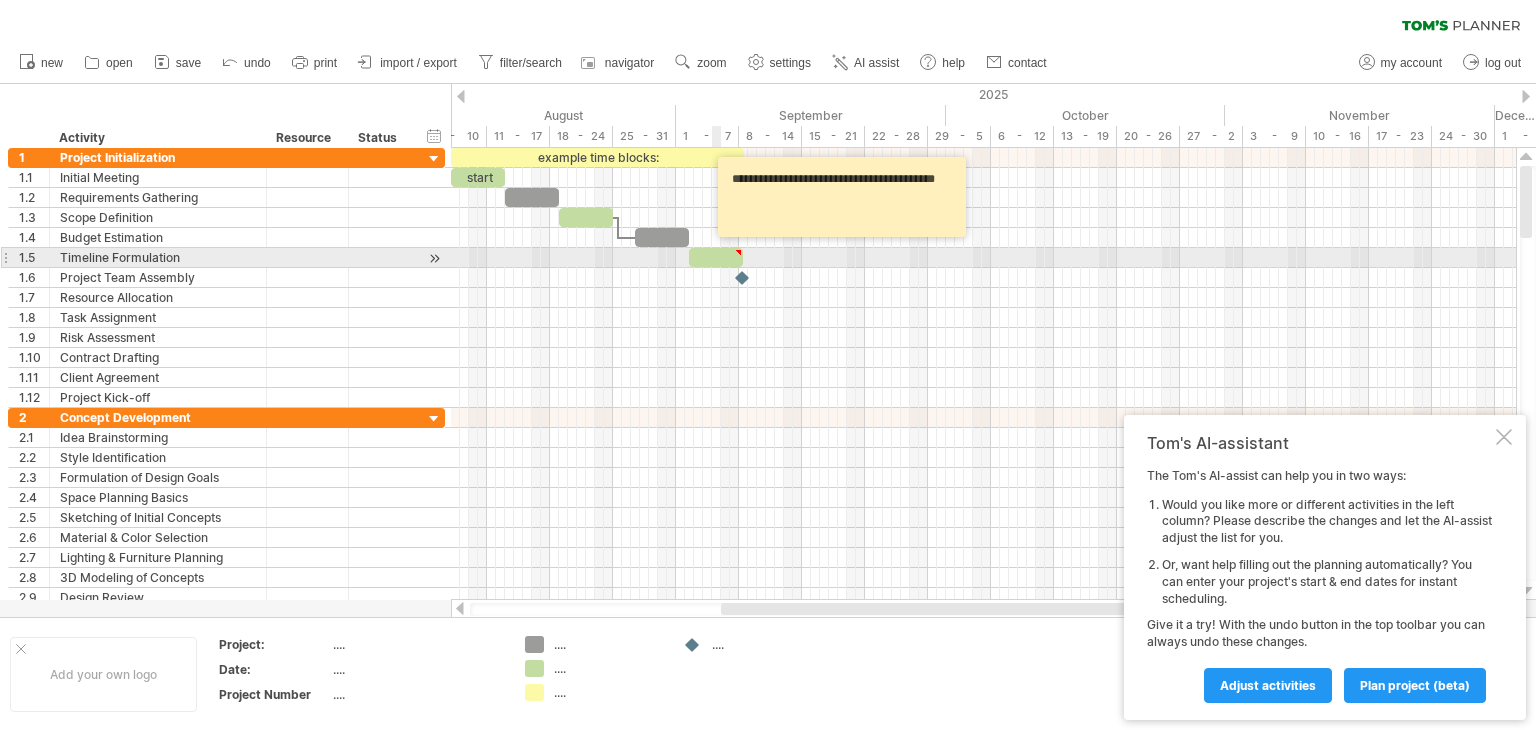 click at bounding box center [716, 257] 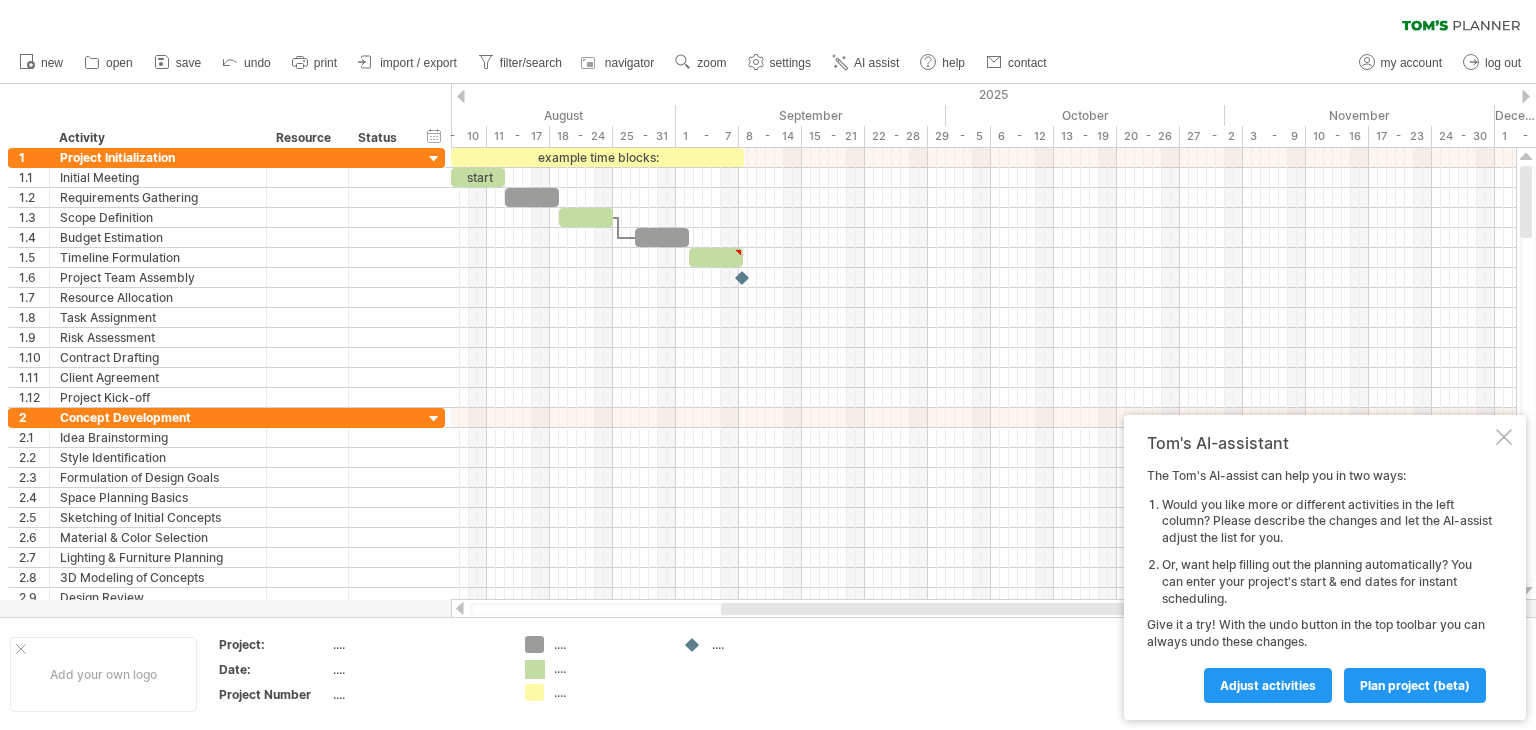 click on "Trying to reach plan.tomsplanner.com
Connected again...
0%
clear filter
new 1" at bounding box center (768, 365) 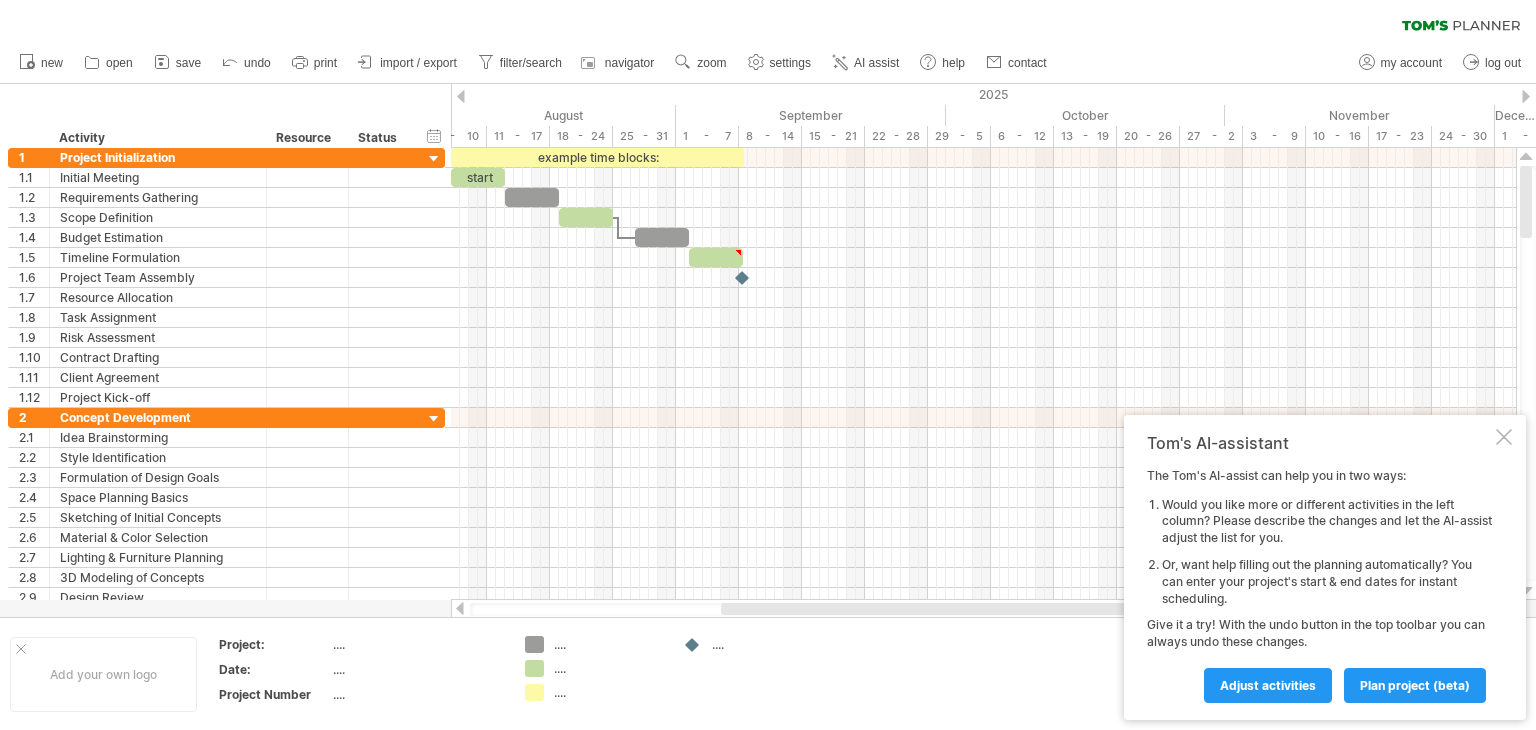 click on "...." at bounding box center [608, 668] 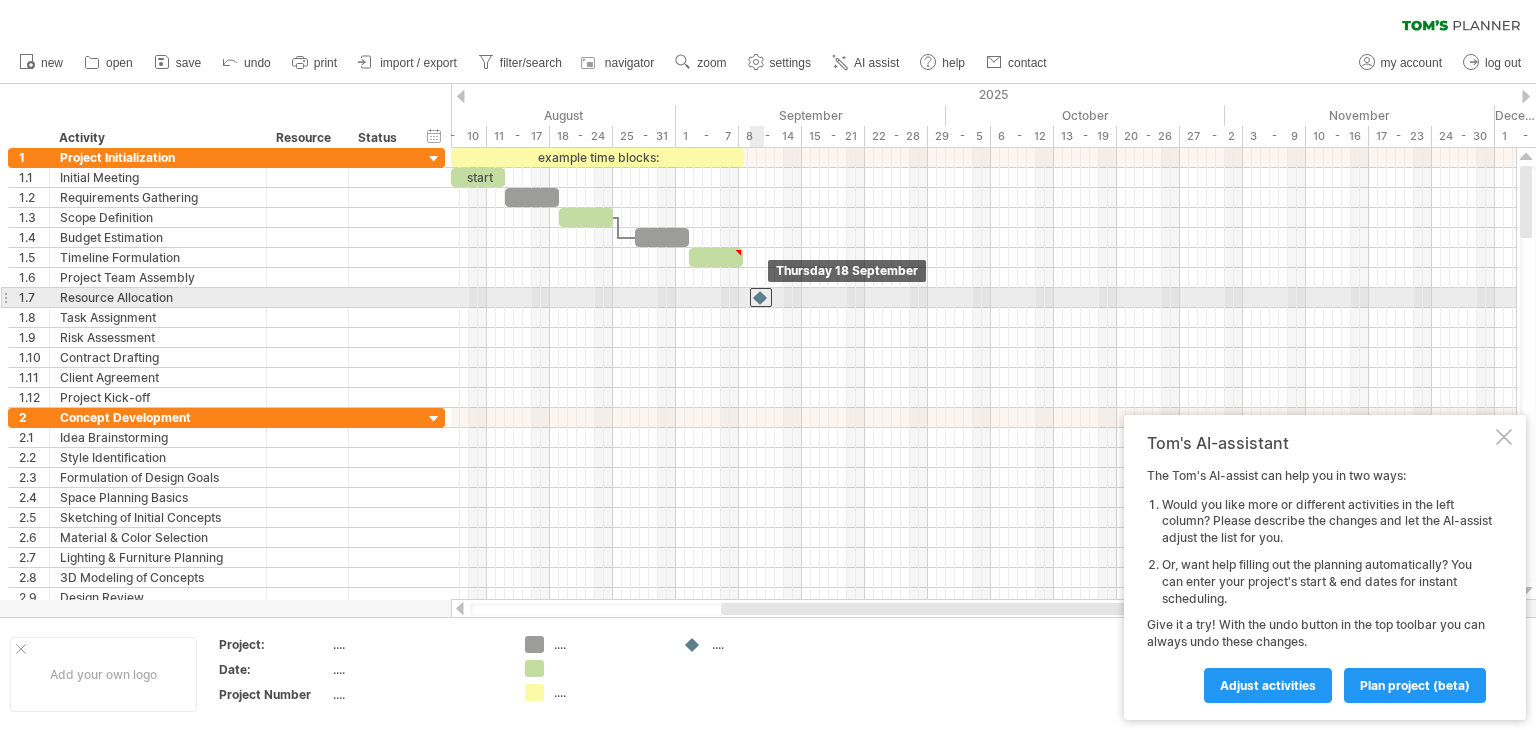 drag, startPoint x: 739, startPoint y: 280, endPoint x: 755, endPoint y: 301, distance: 26.400757 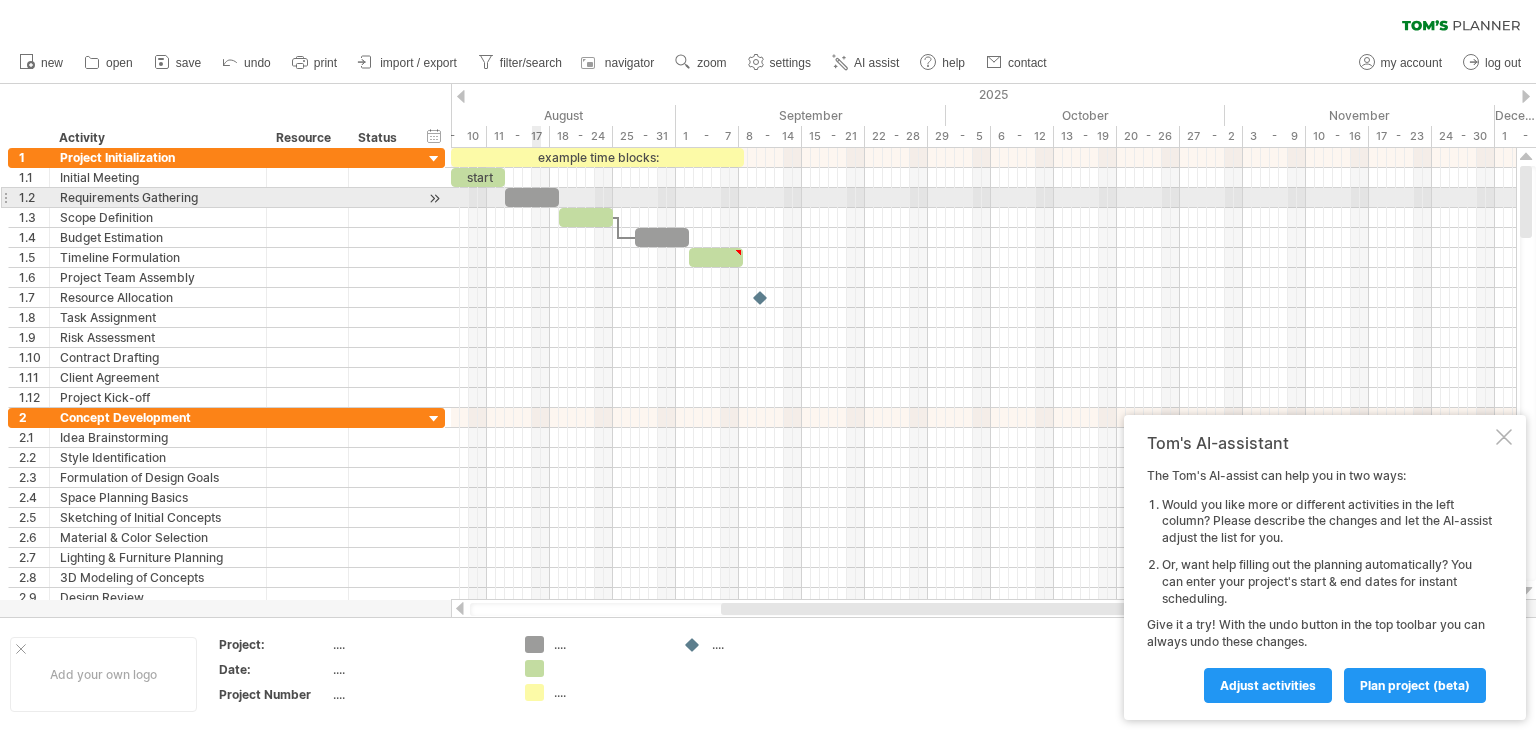 click at bounding box center [532, 197] 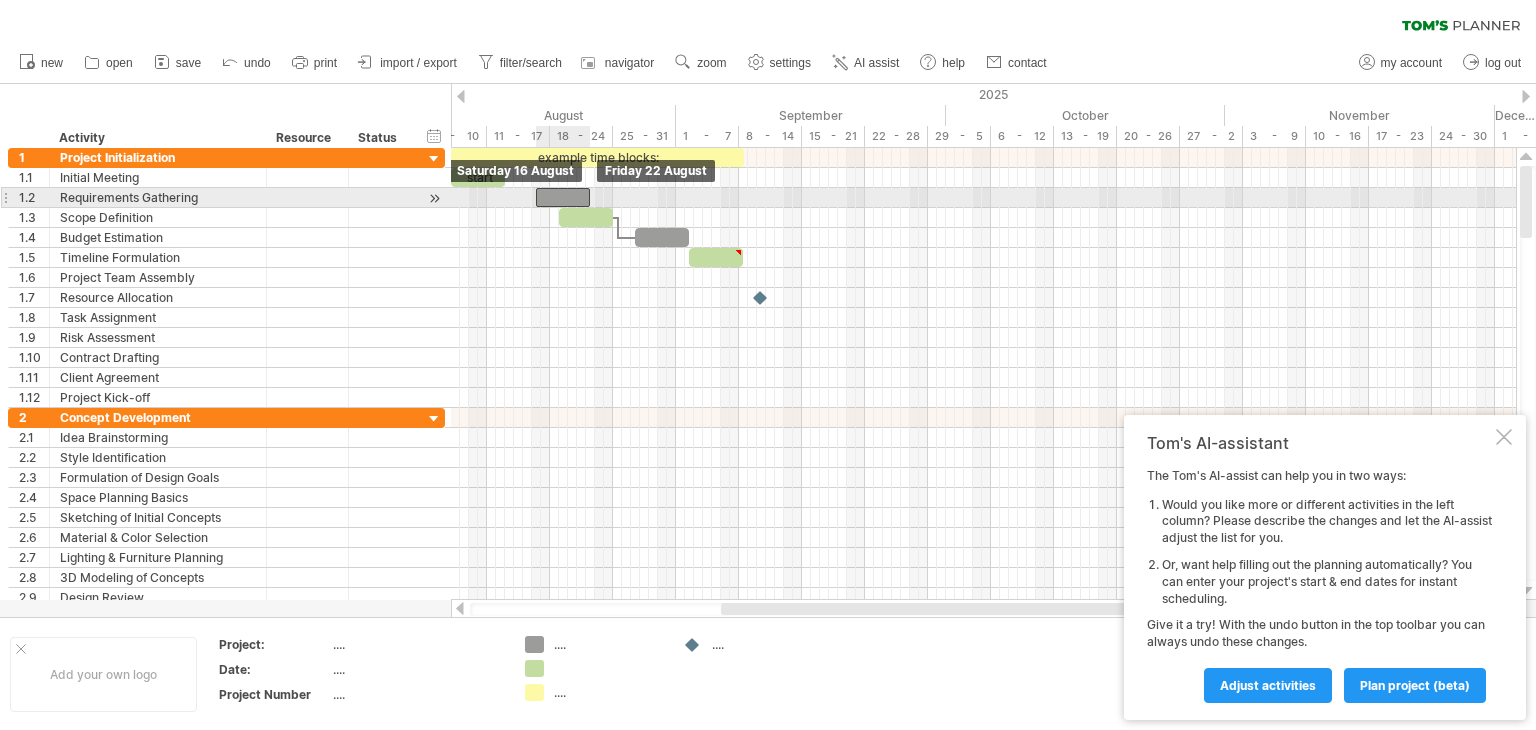 drag, startPoint x: 544, startPoint y: 197, endPoint x: 574, endPoint y: 193, distance: 30.265491 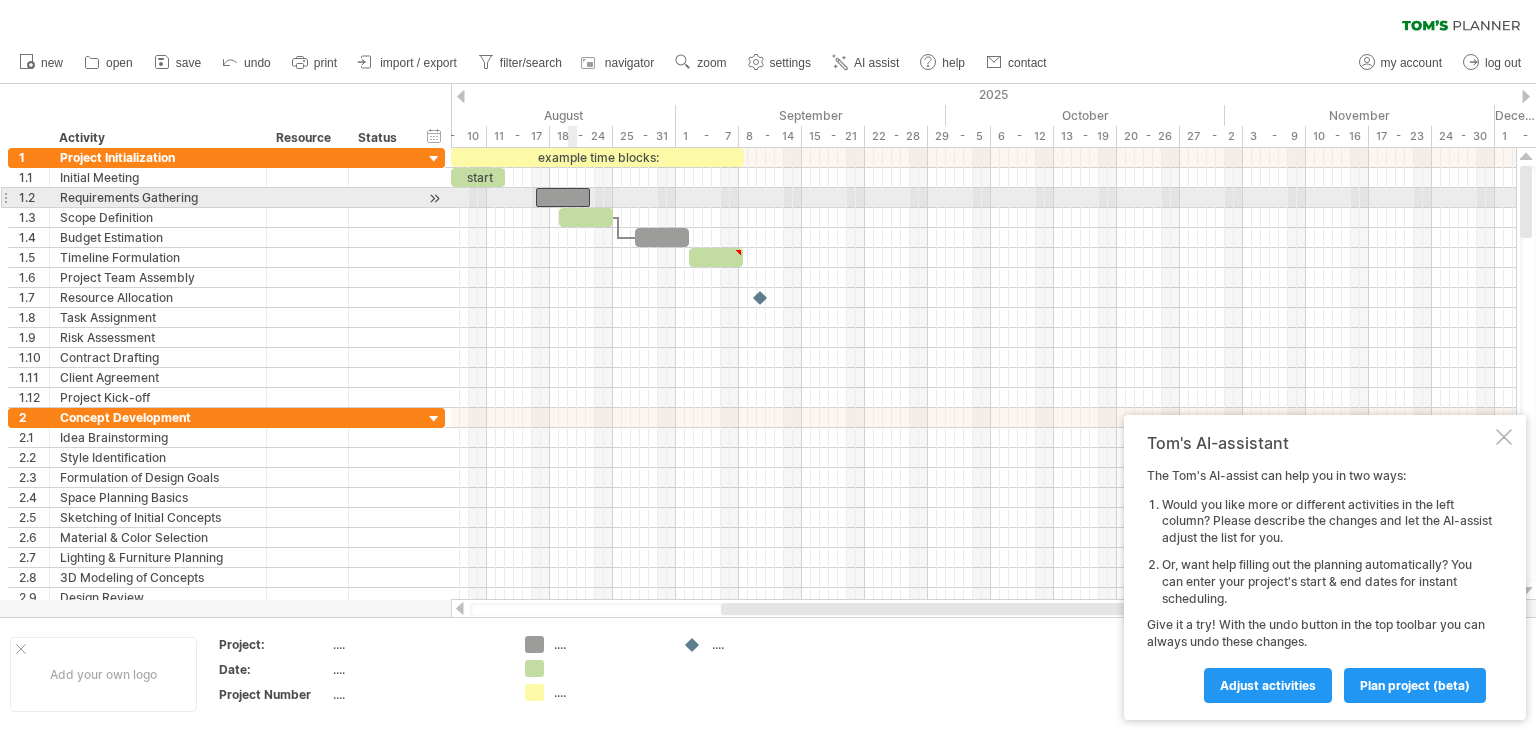 click at bounding box center [563, 197] 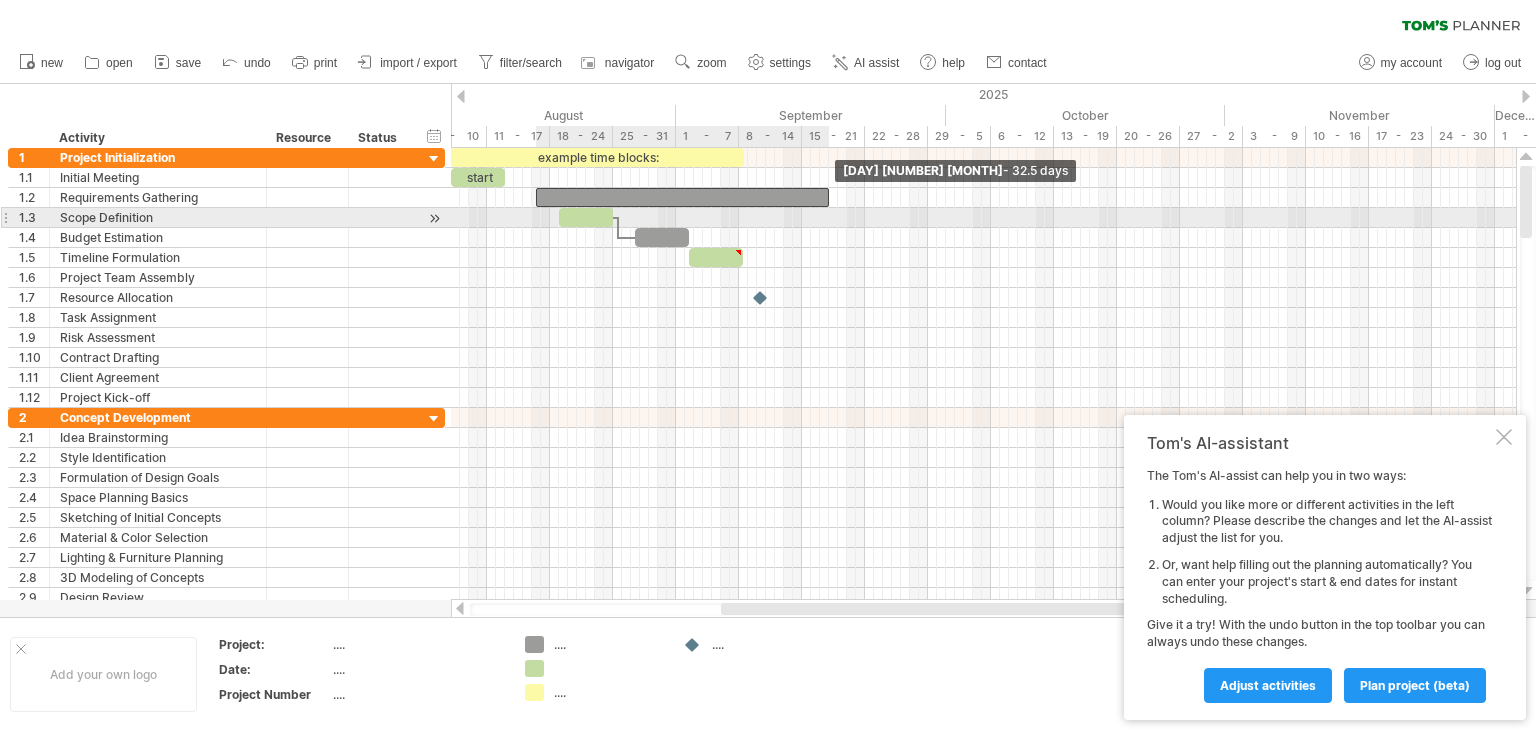 drag, startPoint x: 589, startPoint y: 198, endPoint x: 828, endPoint y: 209, distance: 239.253 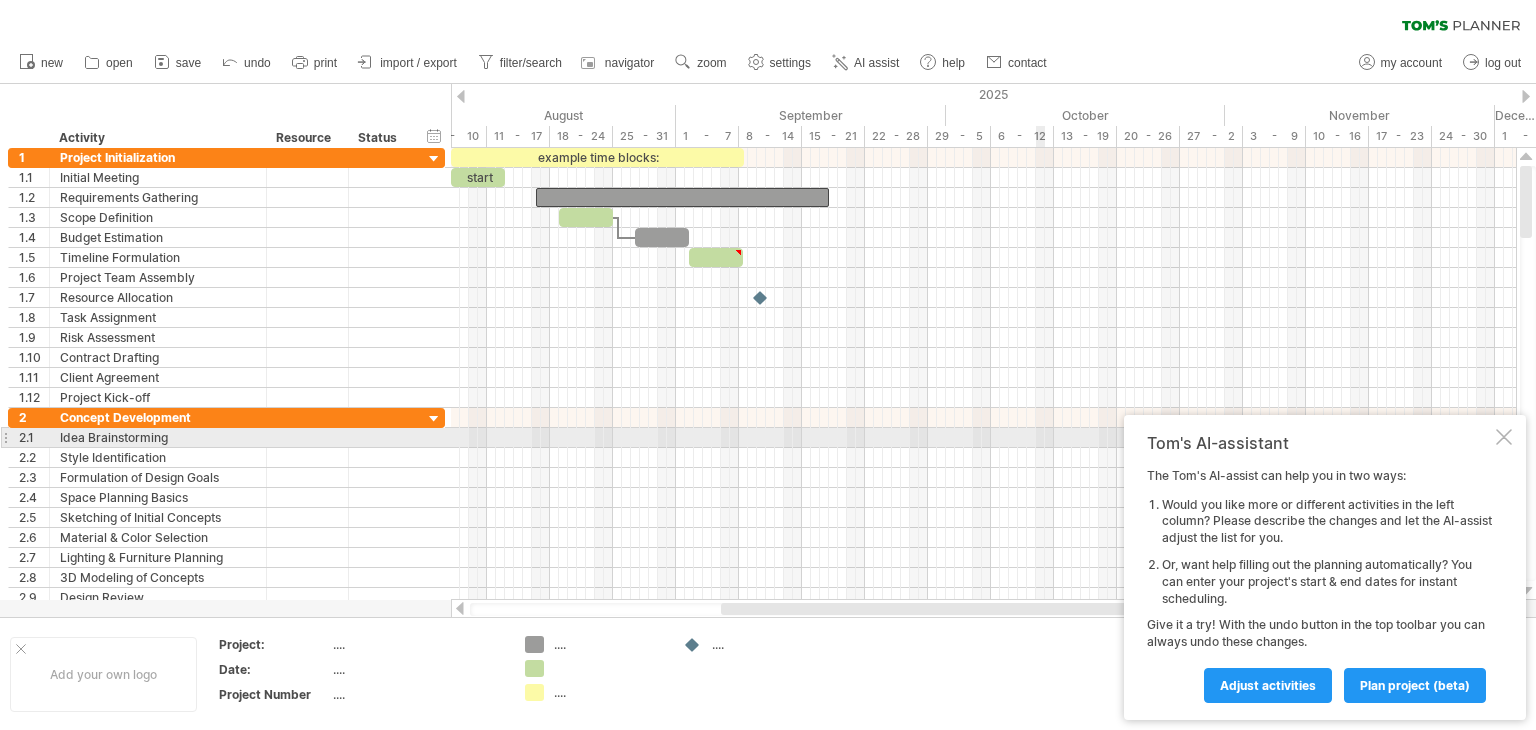 click at bounding box center (1504, 437) 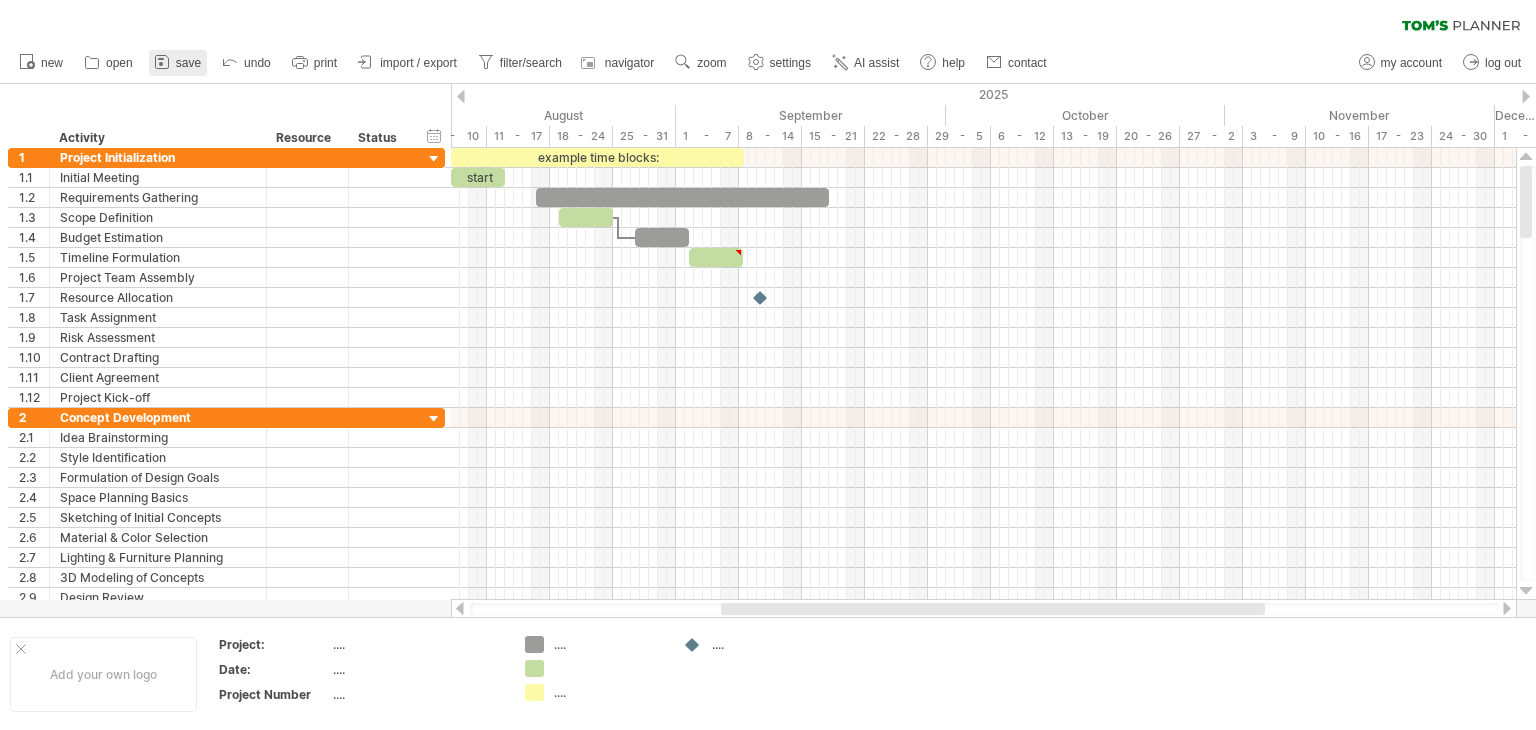 click on "save" at bounding box center (188, 63) 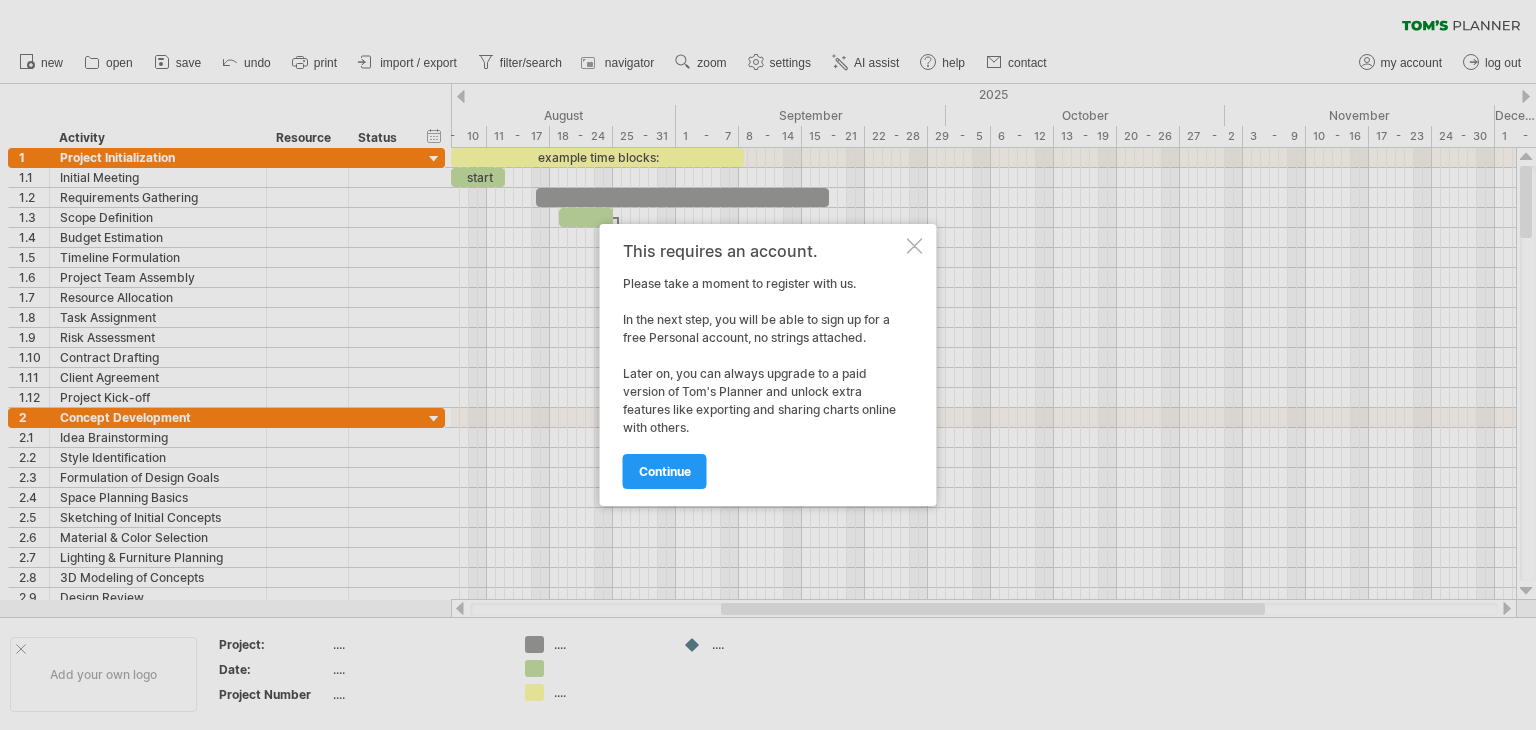 click on "This requires an account. Please take a moment to register with us. In the next step, you will be able to sign up for a free Personal account, no strings attached. Later on, you can always upgrade to a paid version of Tom's Planner and unlock extra features like exporting and sharing charts online with others. continue" at bounding box center [768, 365] 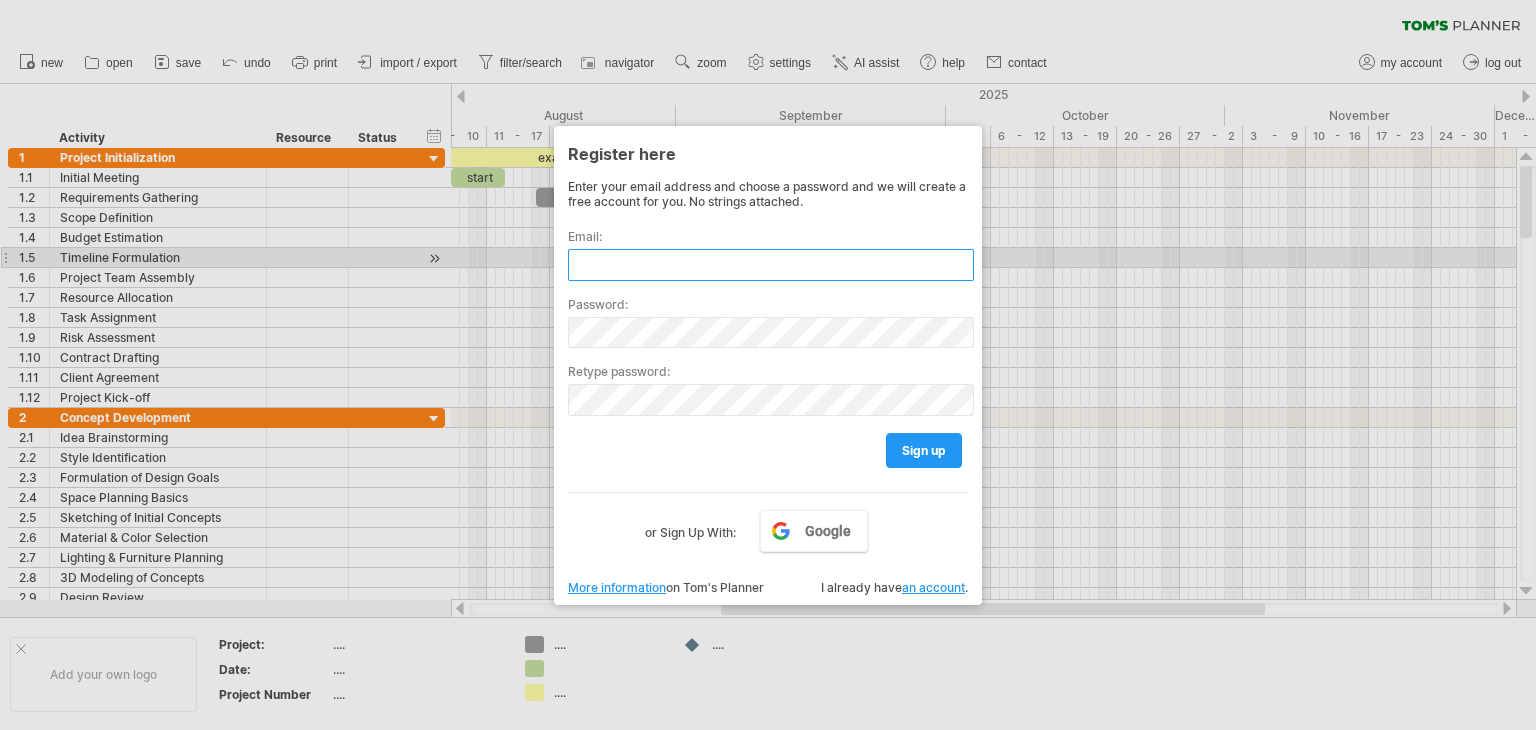 click at bounding box center (771, 265) 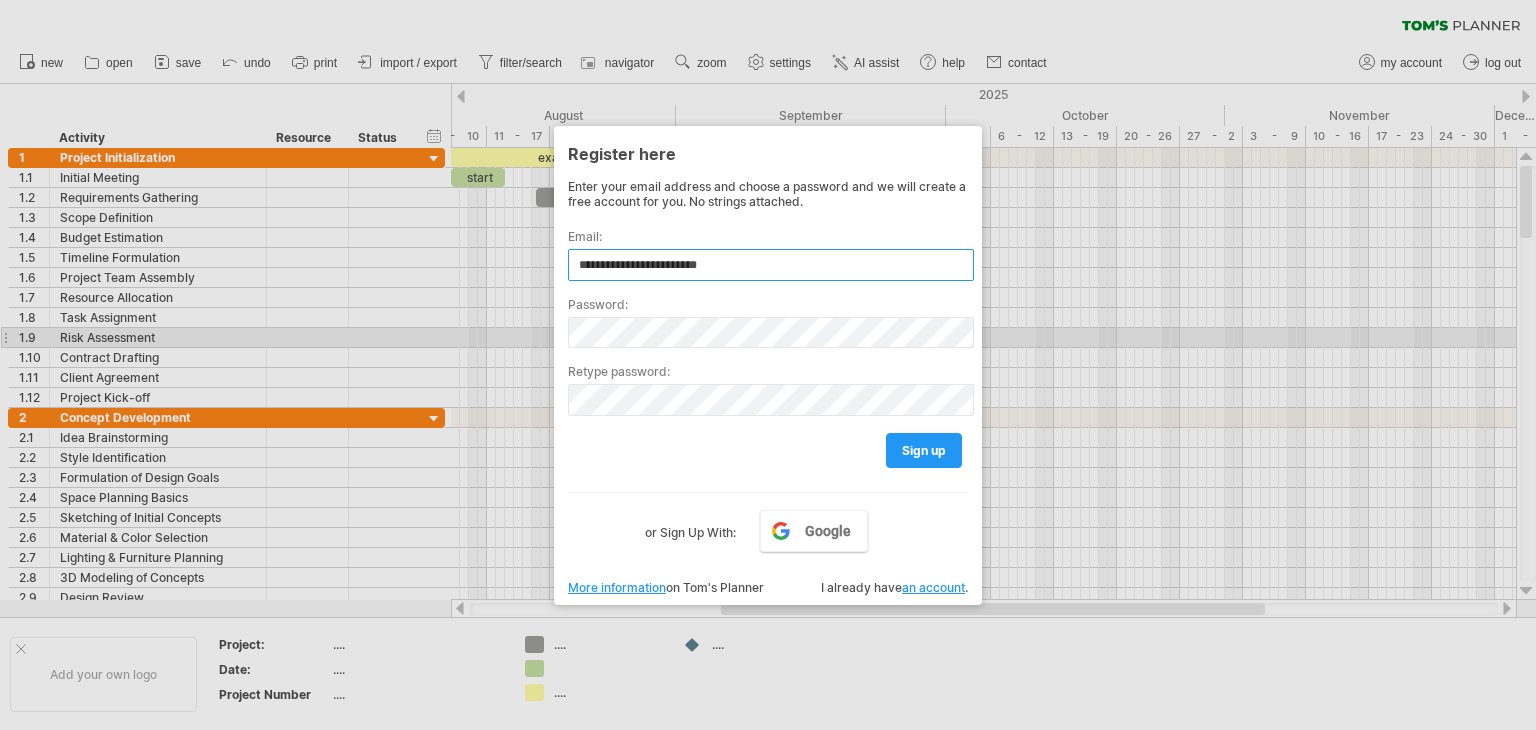 type on "**********" 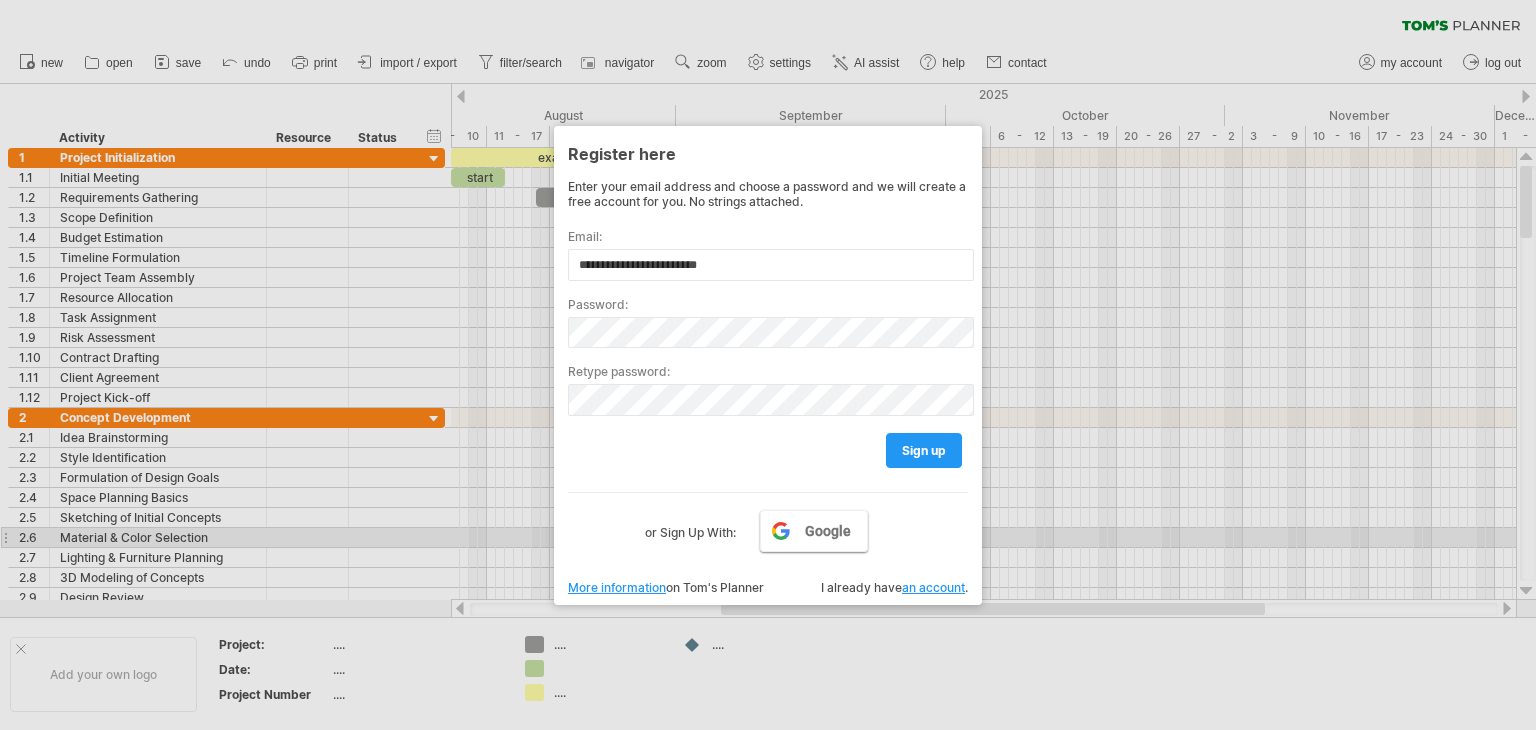 click on "Google" at bounding box center [828, 531] 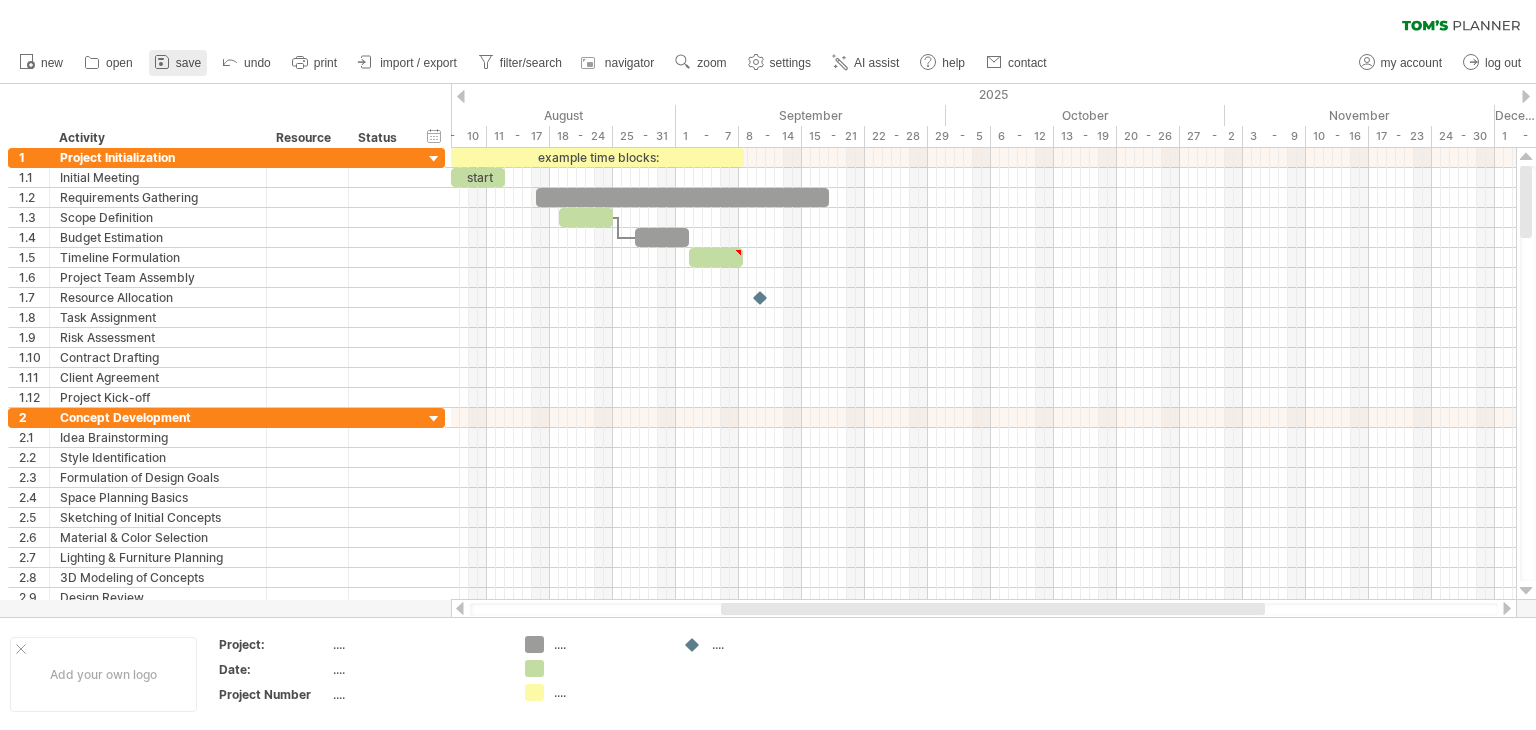 click on "save" at bounding box center [178, 63] 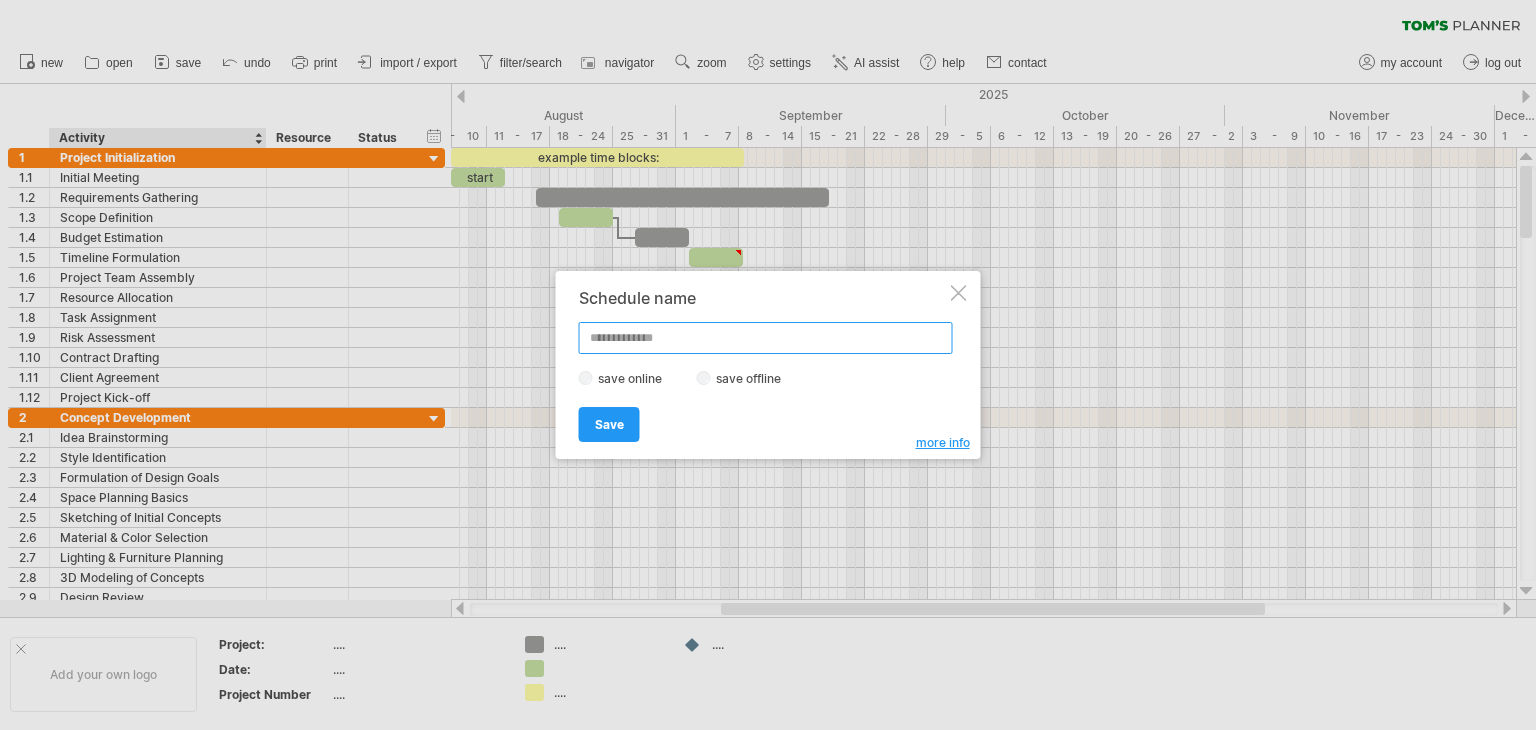 click at bounding box center (766, 338) 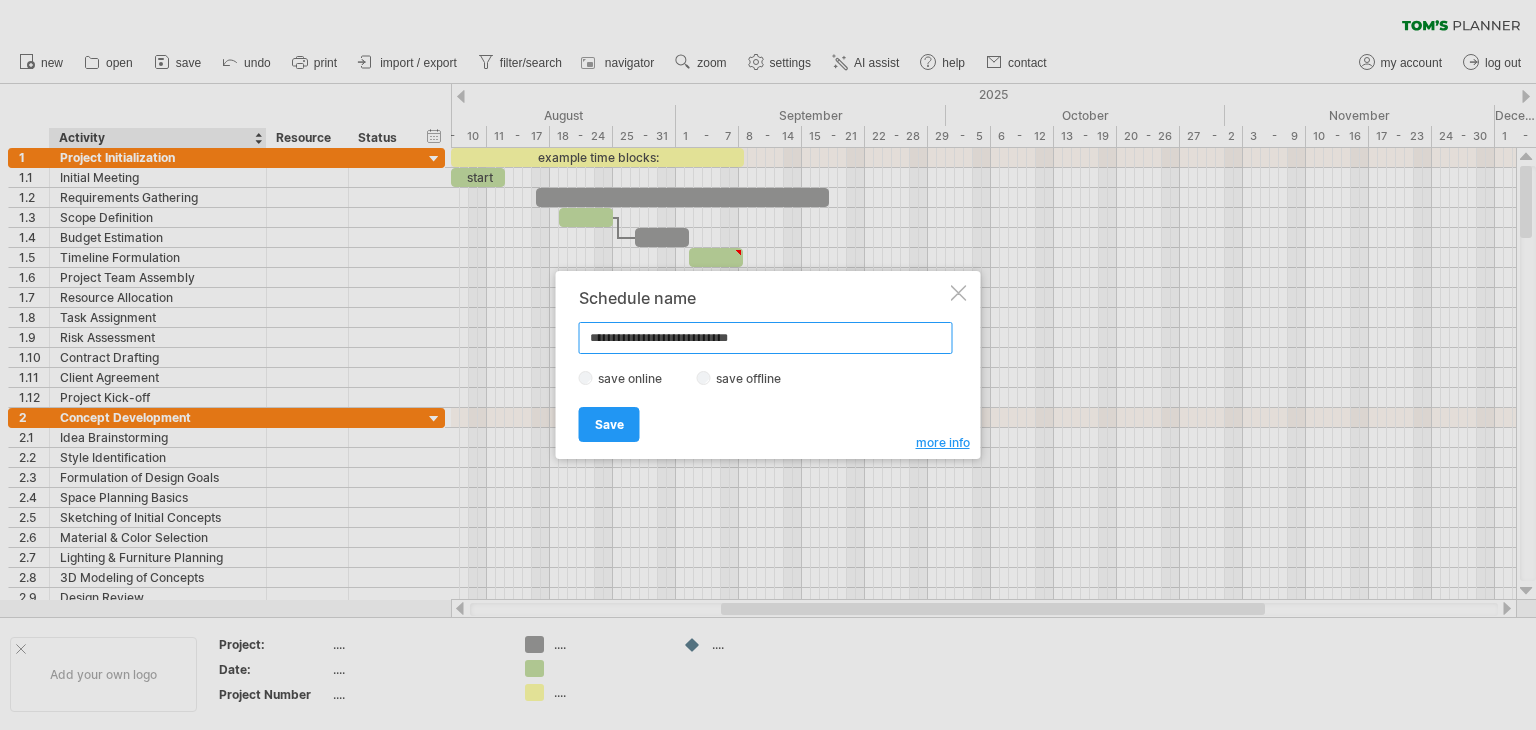 click on "**********" at bounding box center [766, 338] 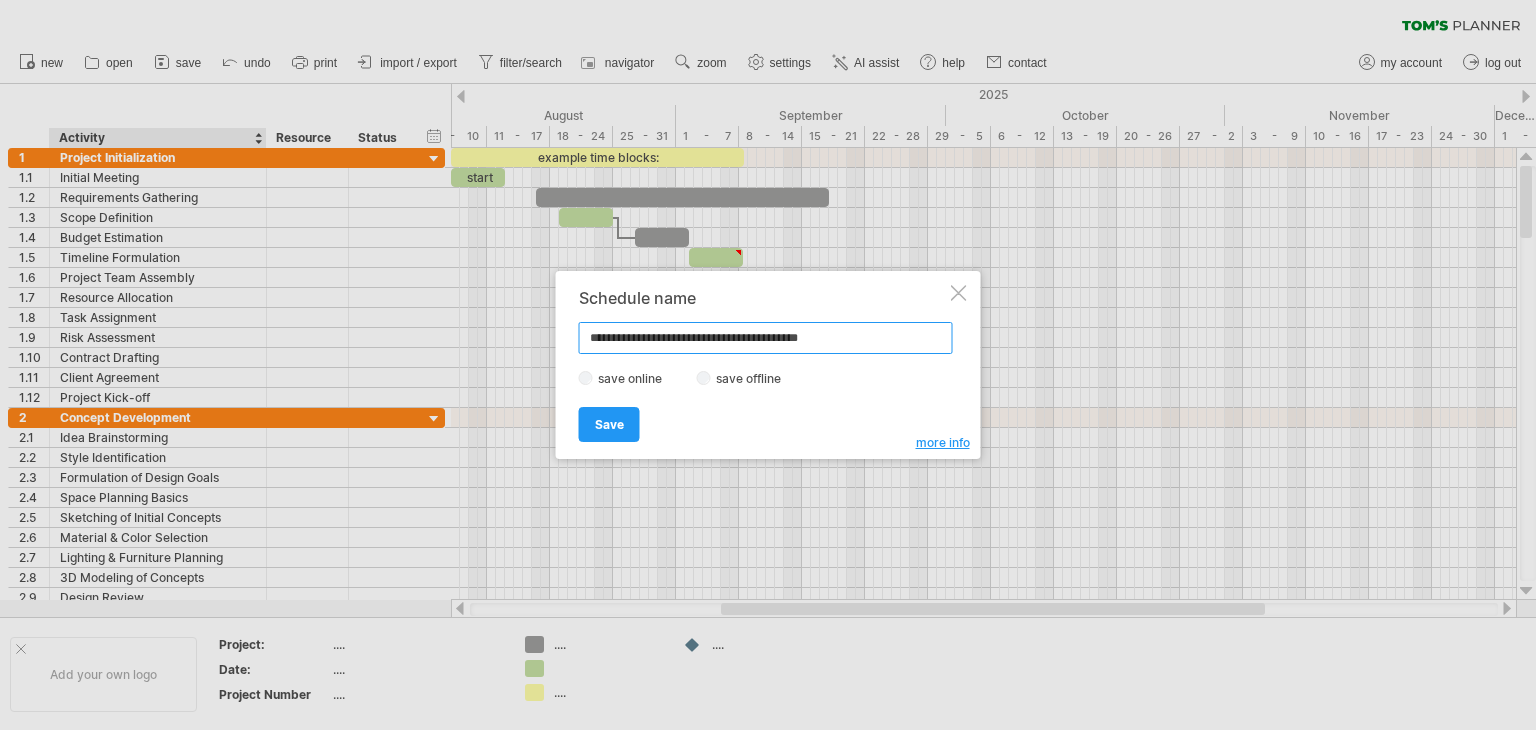 click on "**********" at bounding box center [766, 338] 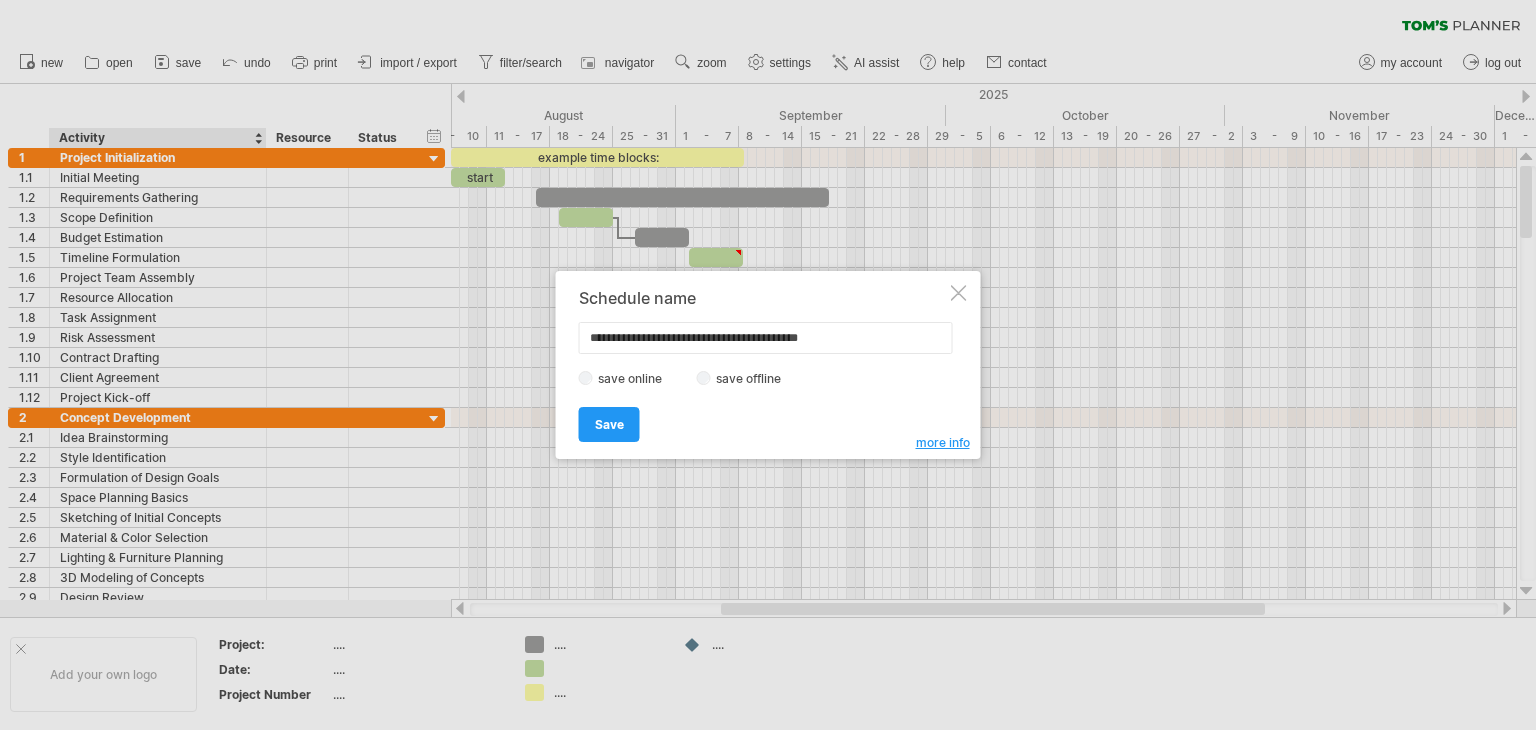 click on "save offline" at bounding box center [754, 378] 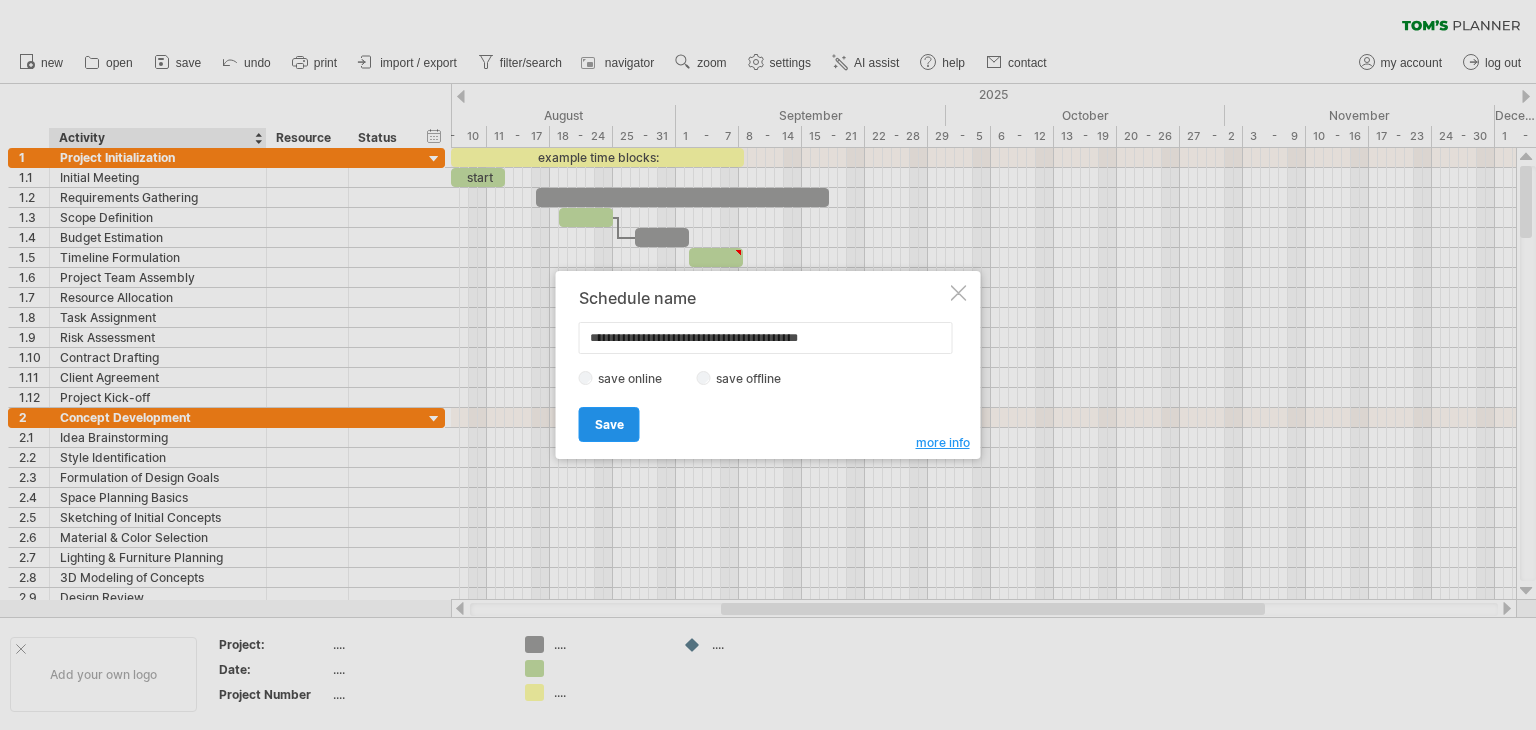 click on "Save" at bounding box center (609, 424) 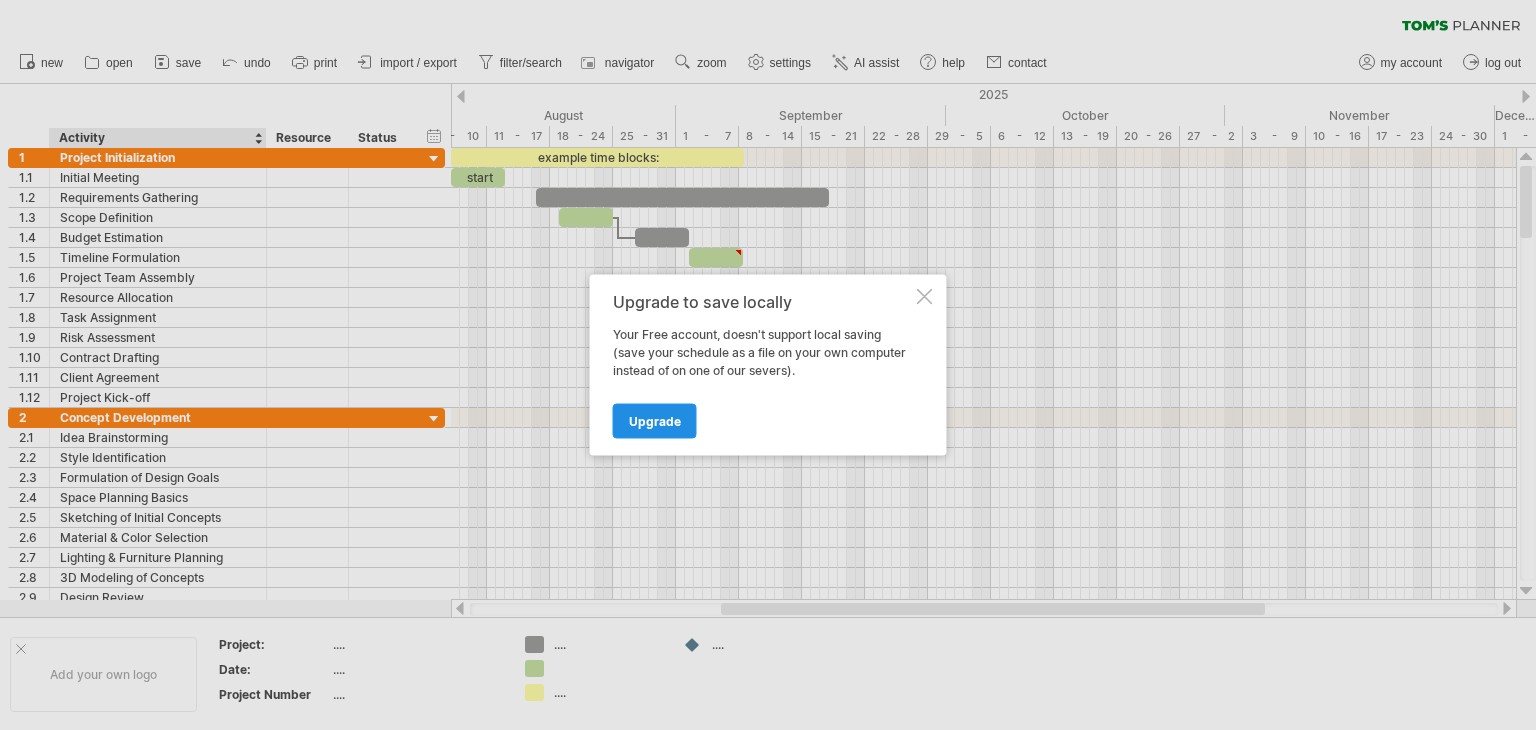 click on "Upgrade" at bounding box center [655, 421] 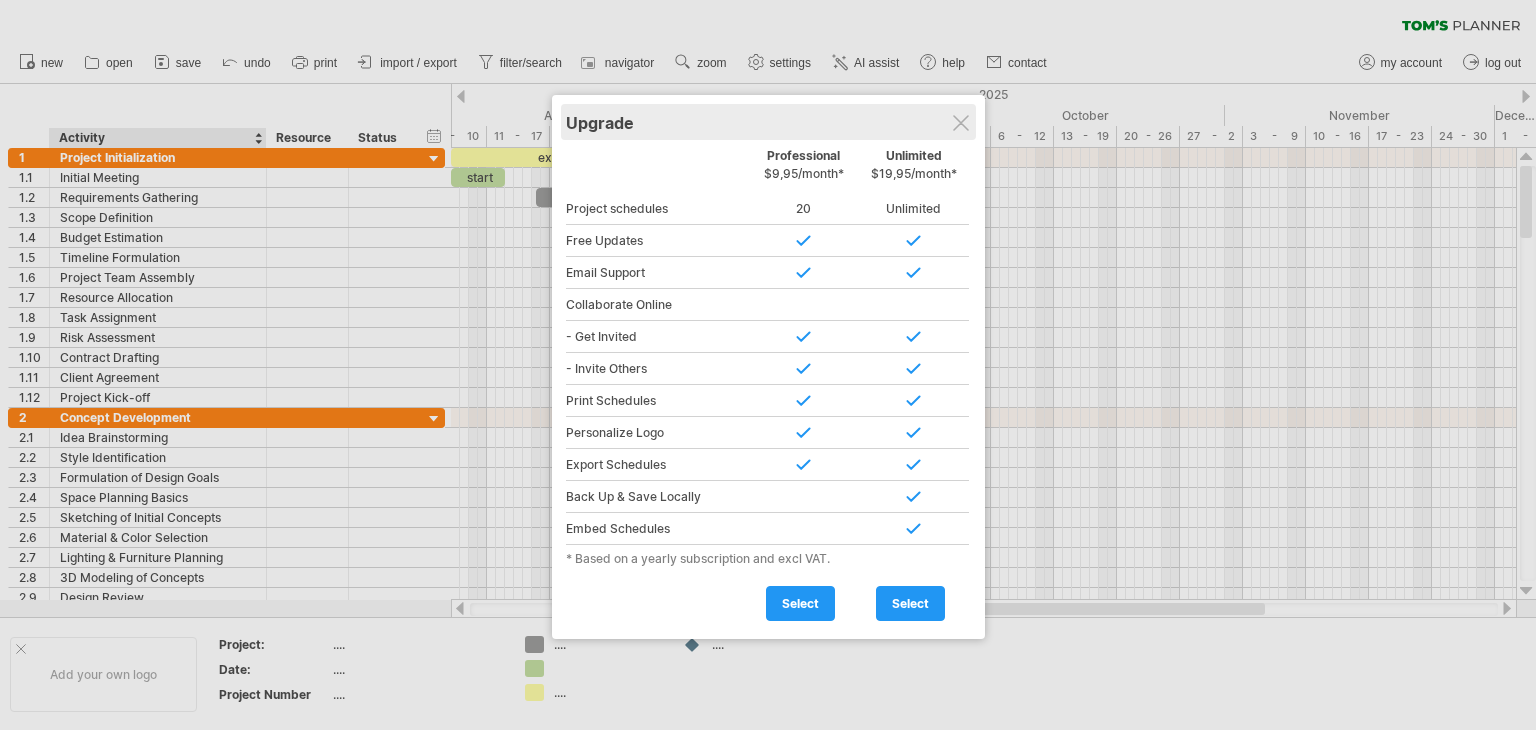 click on "Upgrade" at bounding box center (768, 122) 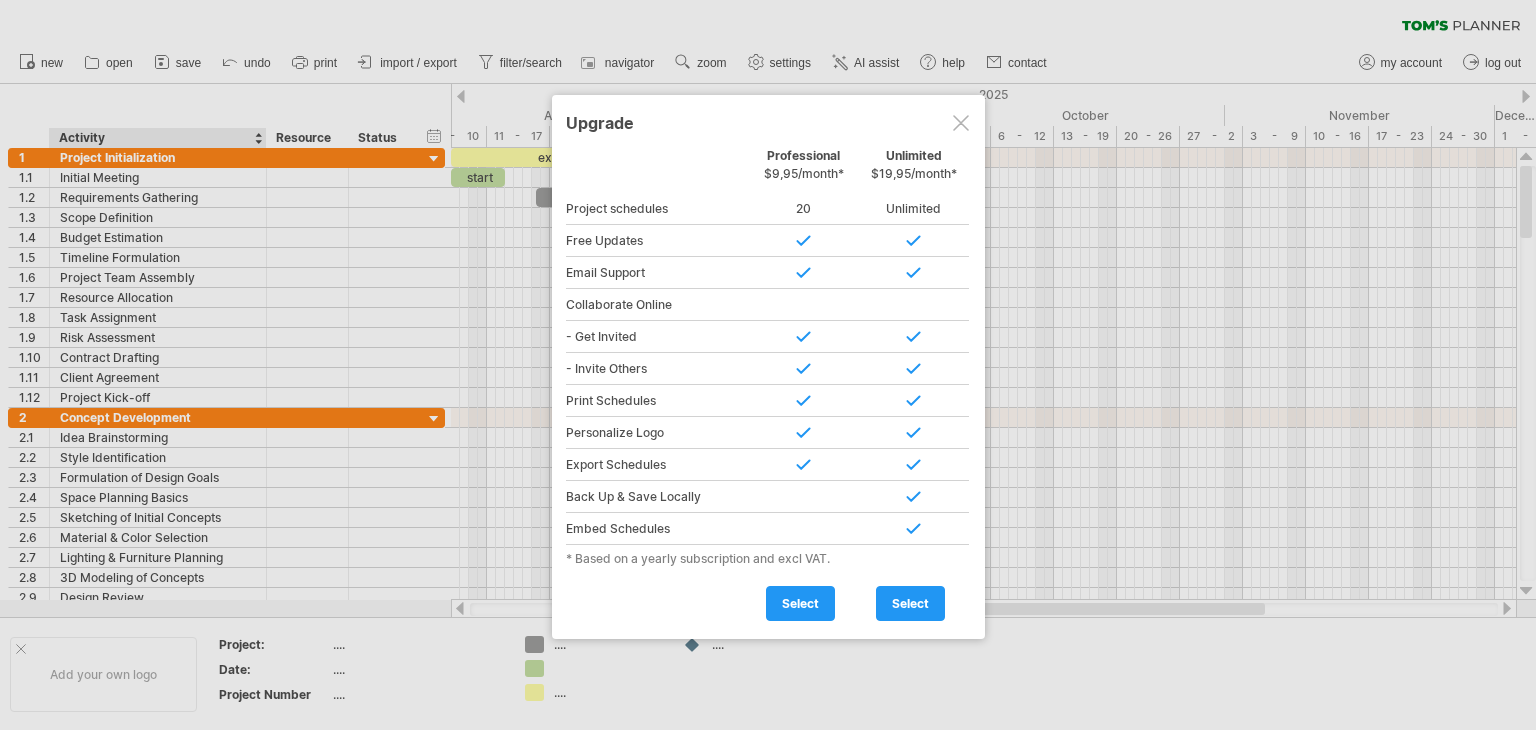click at bounding box center (961, 123) 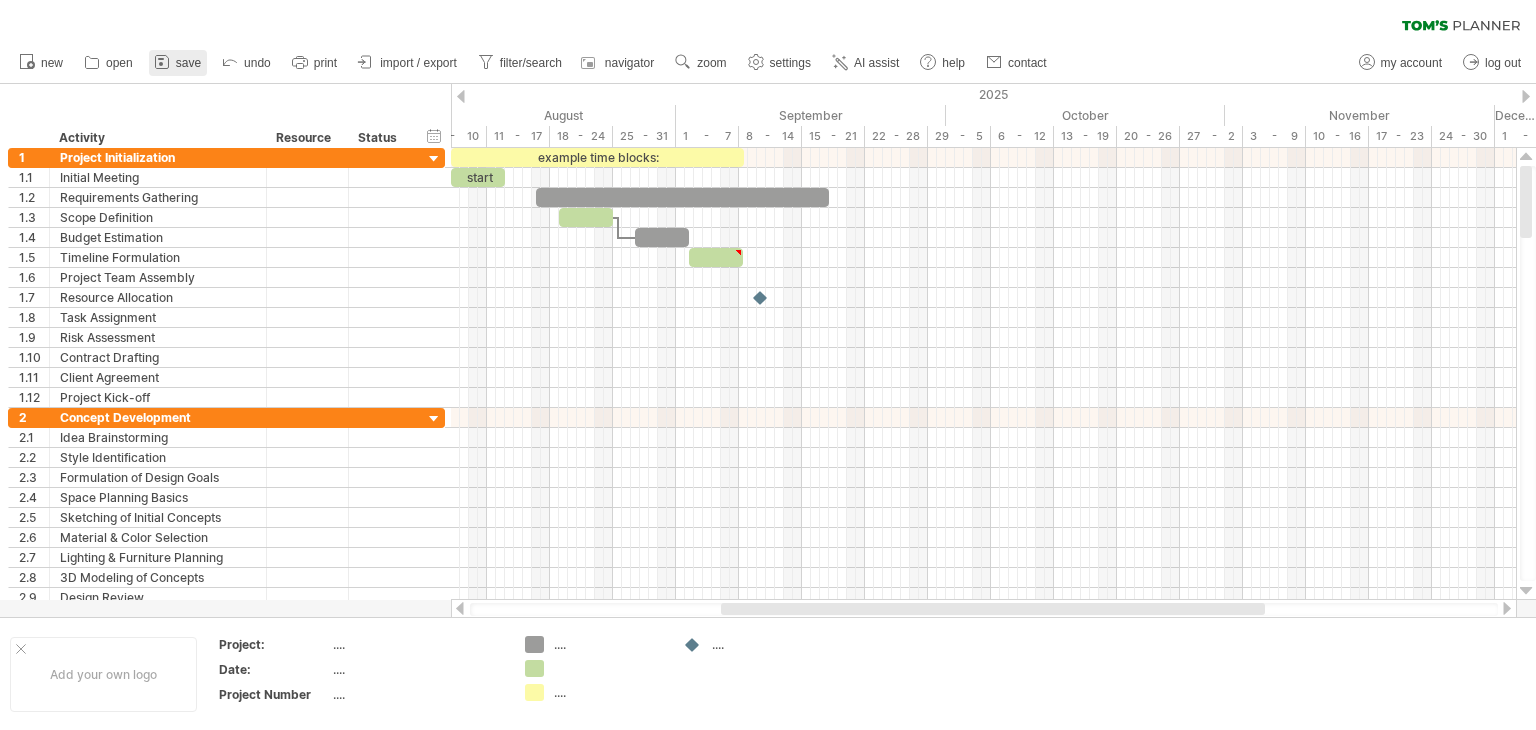 click 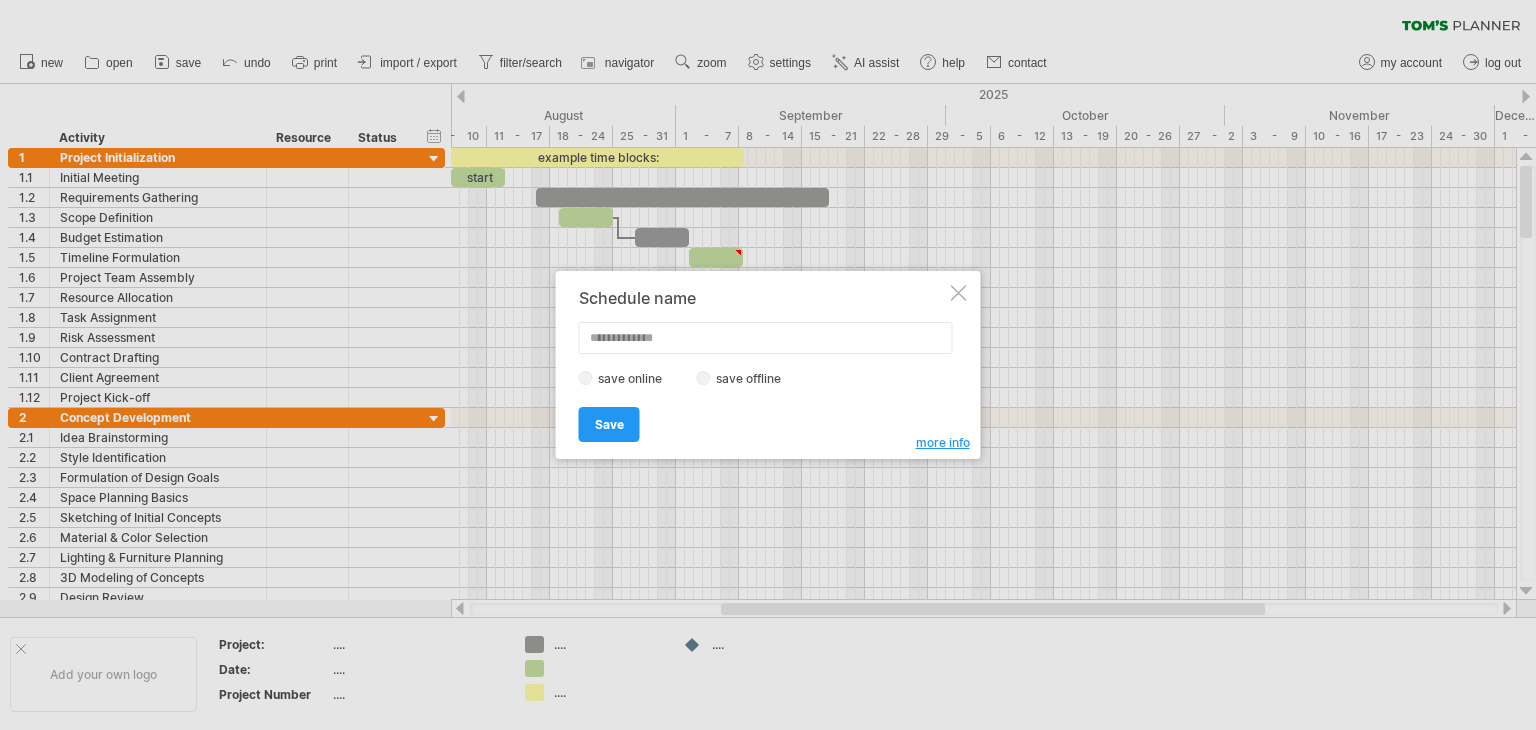 click at bounding box center [766, 338] 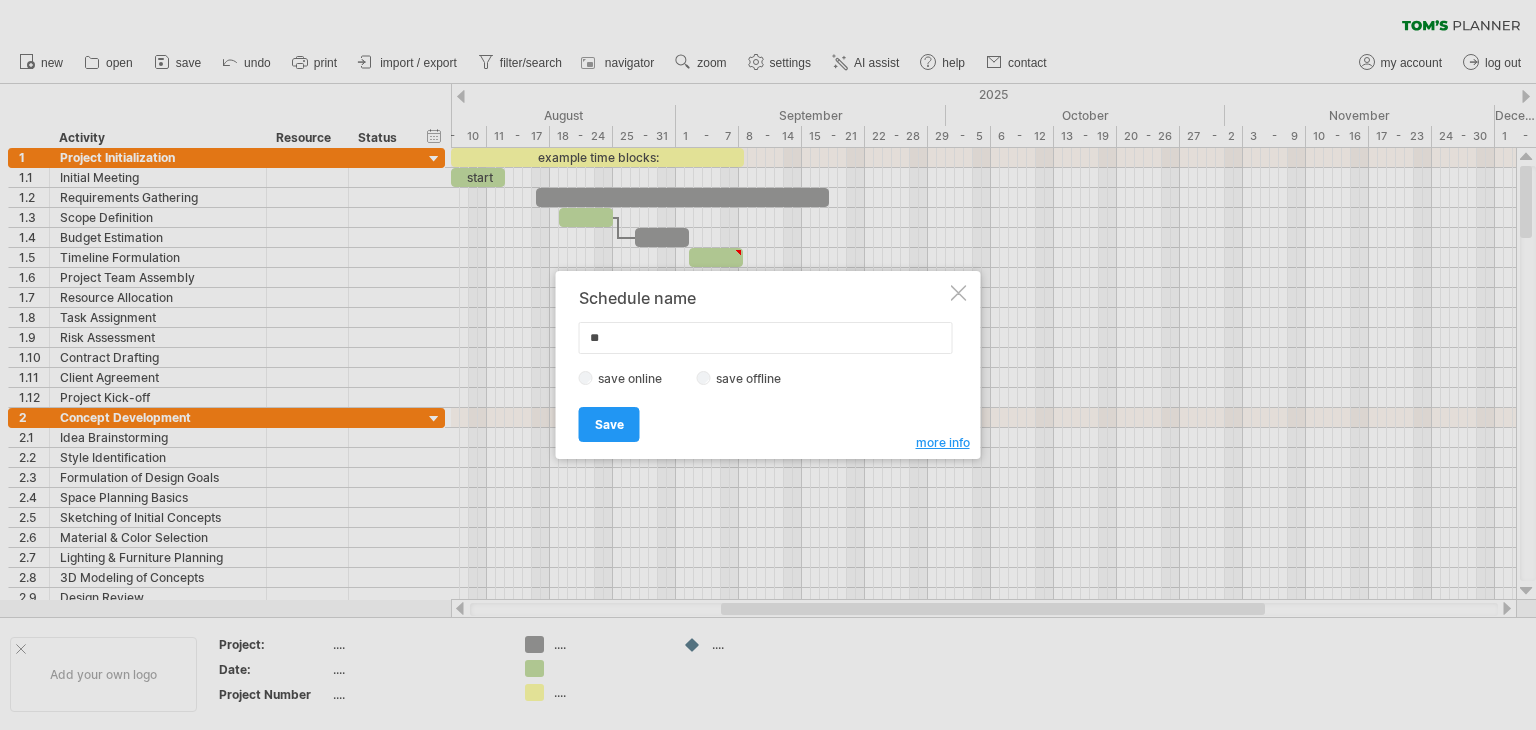 type on "*" 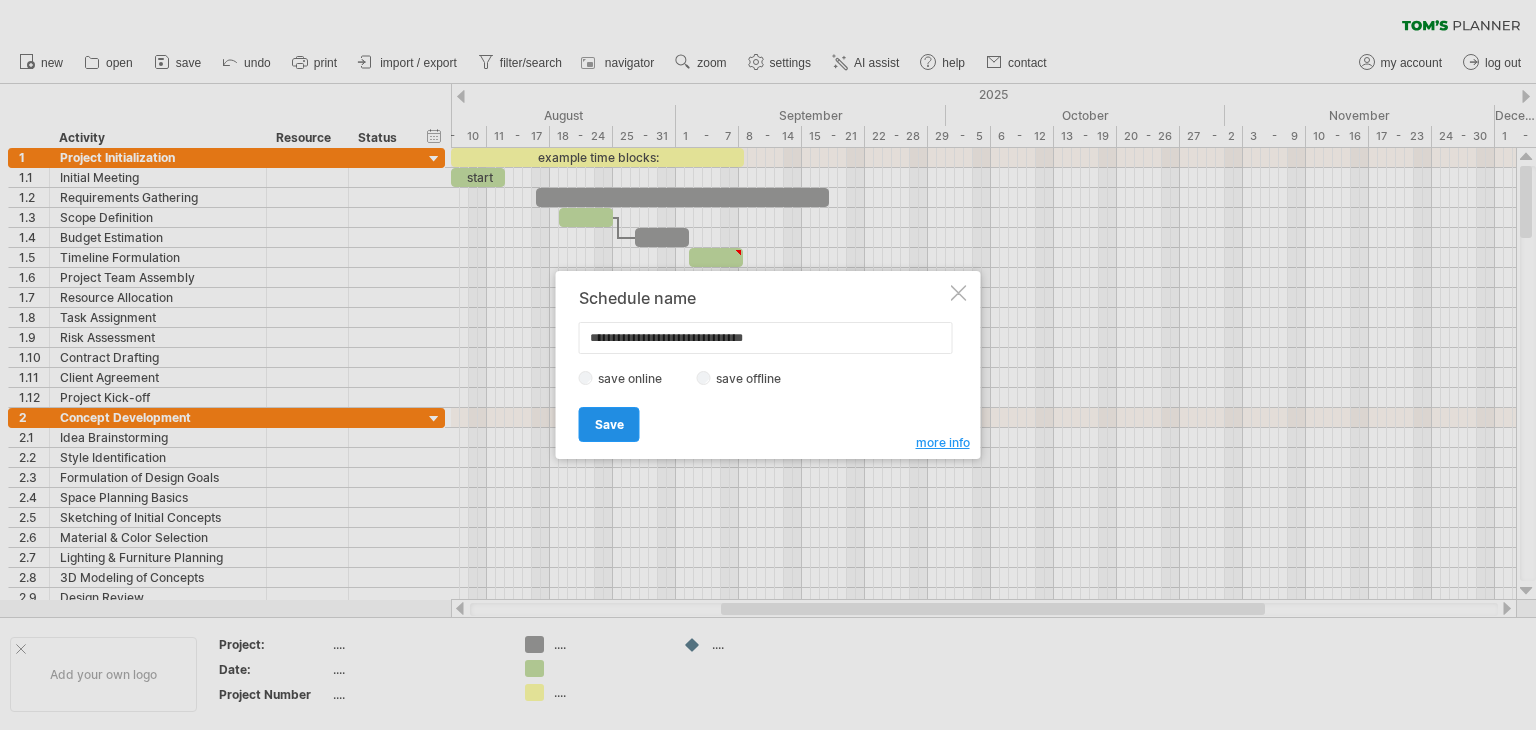 type on "**********" 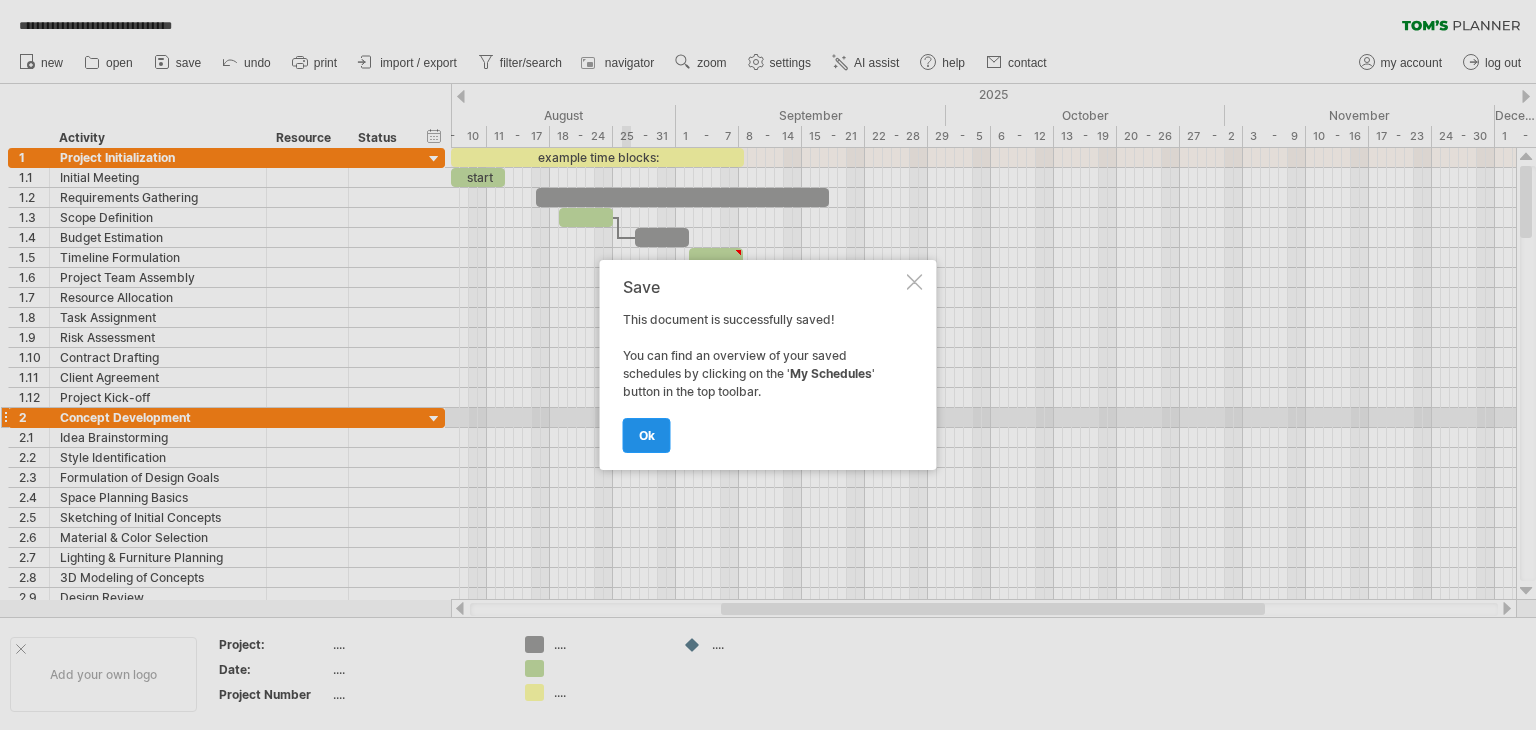 click on "ok" at bounding box center (647, 435) 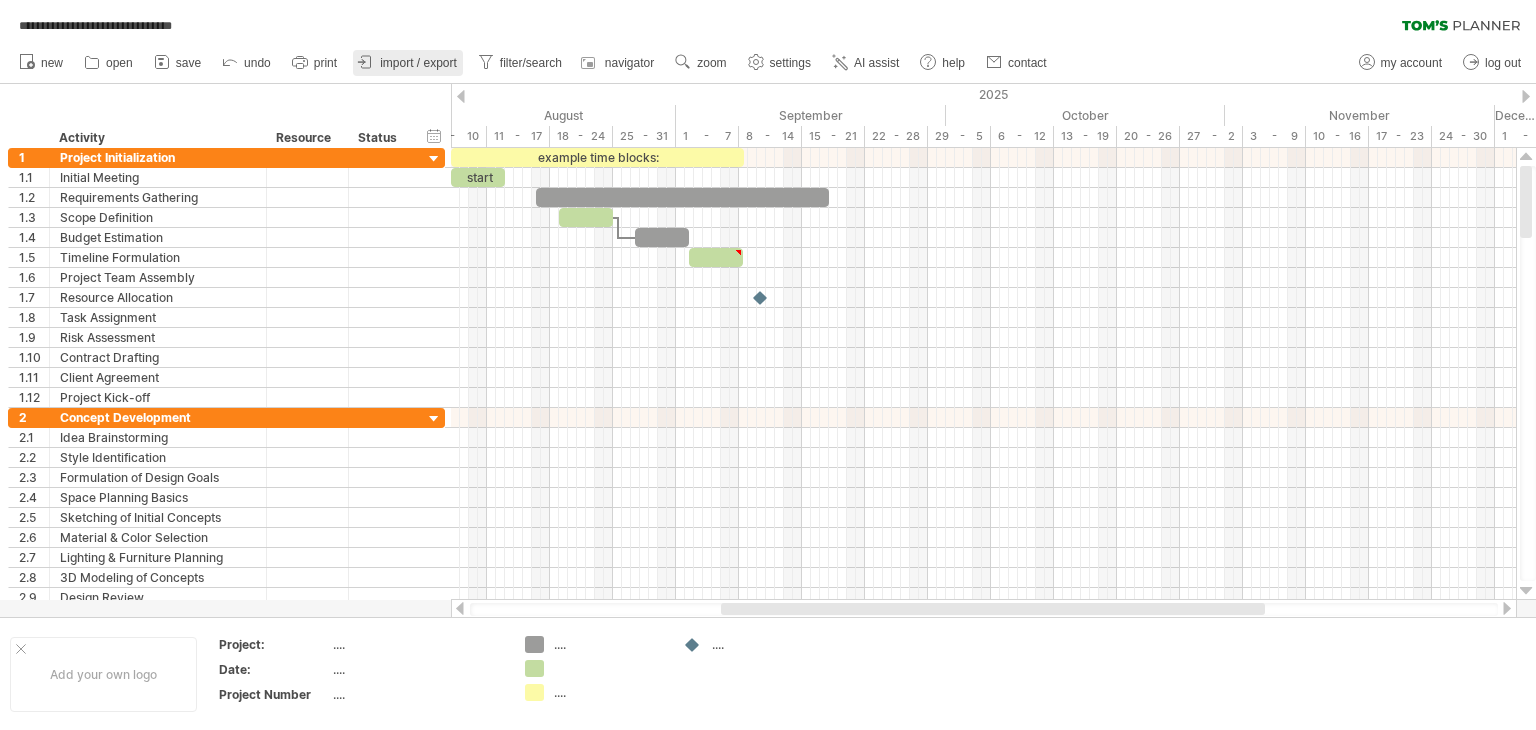 click on "import / export" at bounding box center [418, 63] 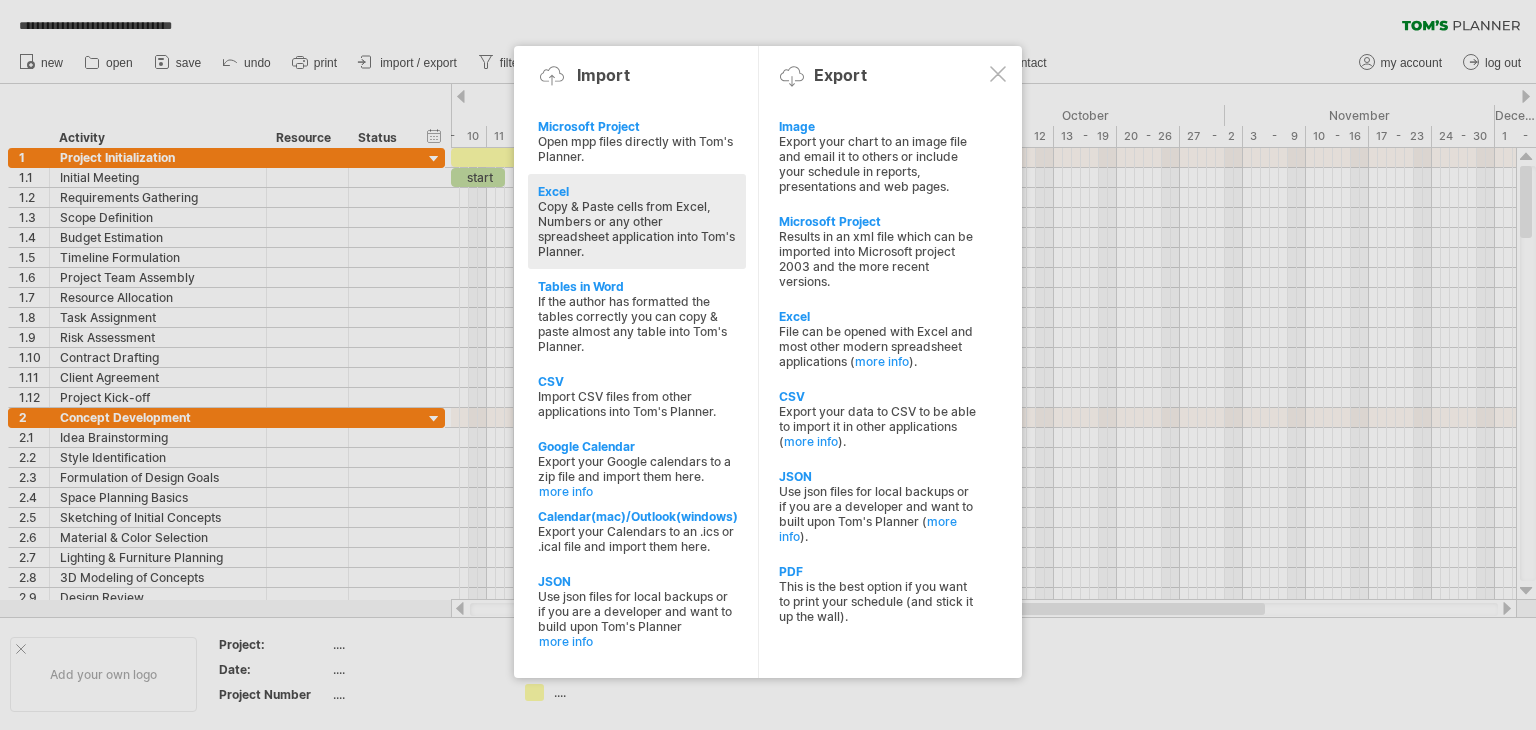 click on "Copy & Paste cells from Excel, Numbers or any other spreadsheet application into Tom's Planner." at bounding box center [637, 229] 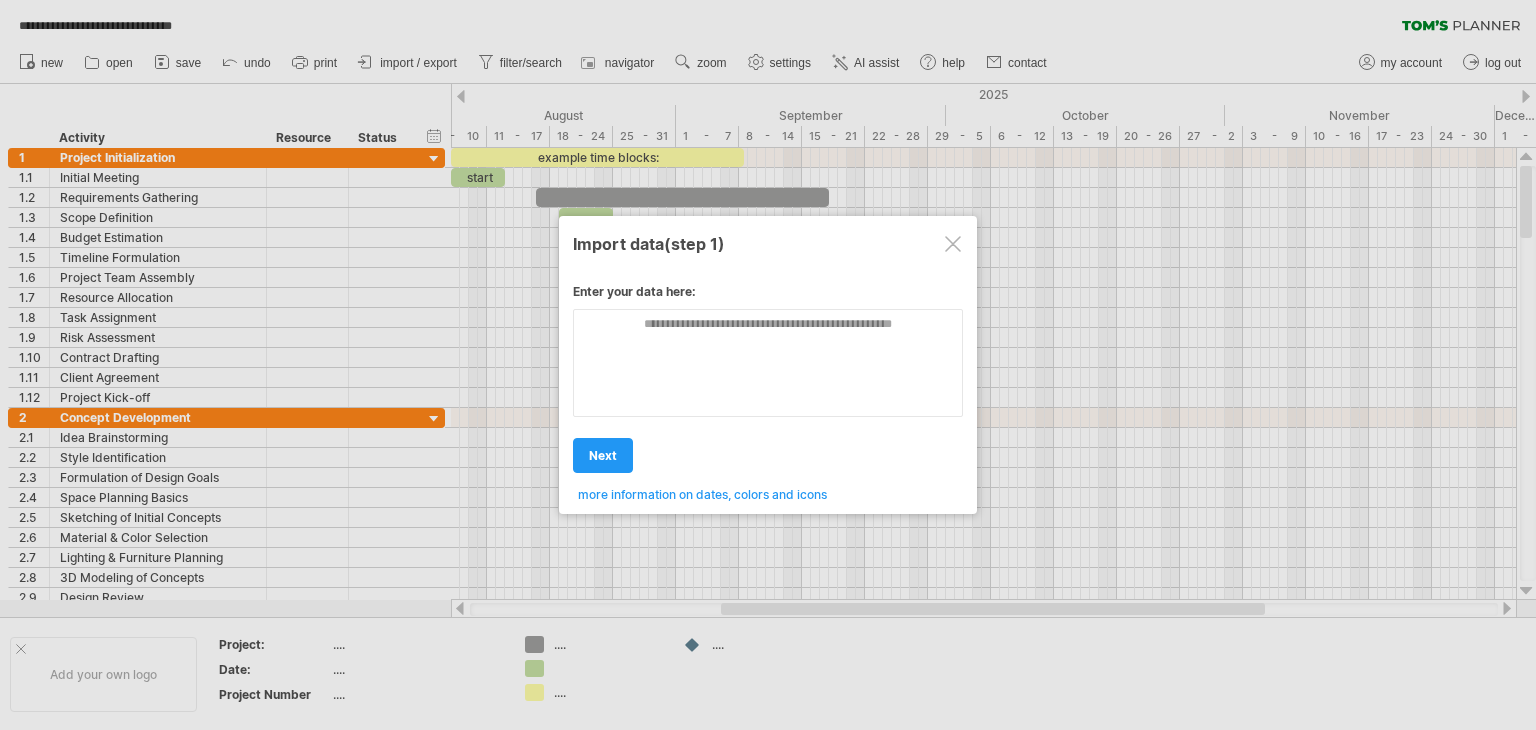 drag, startPoint x: 948, startPoint y: 243, endPoint x: 812, endPoint y: 208, distance: 140.43147 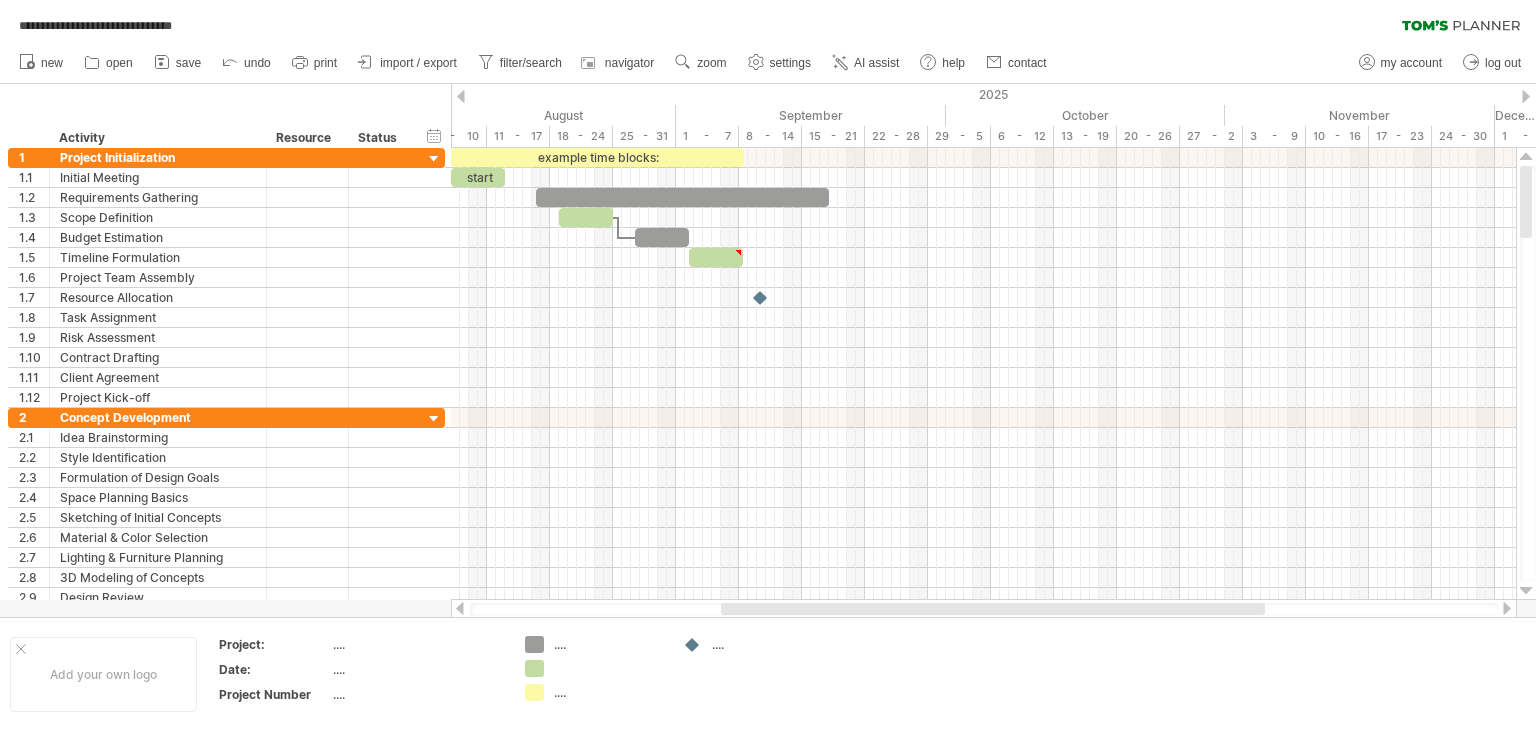 click on "import / export" at bounding box center (408, 63) 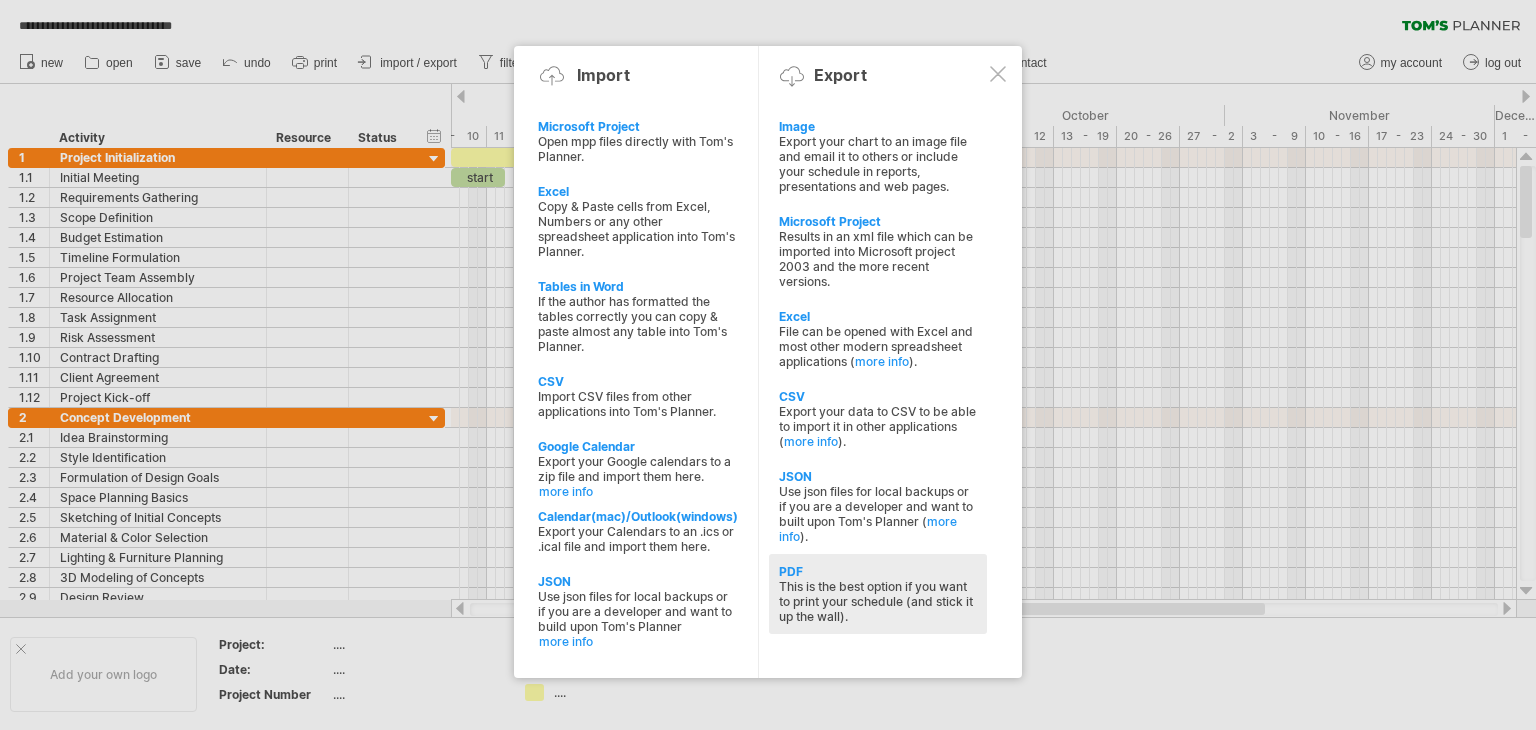 click on "This is the best option if you want to print your schedule (and stick it up the wall)." at bounding box center (878, 601) 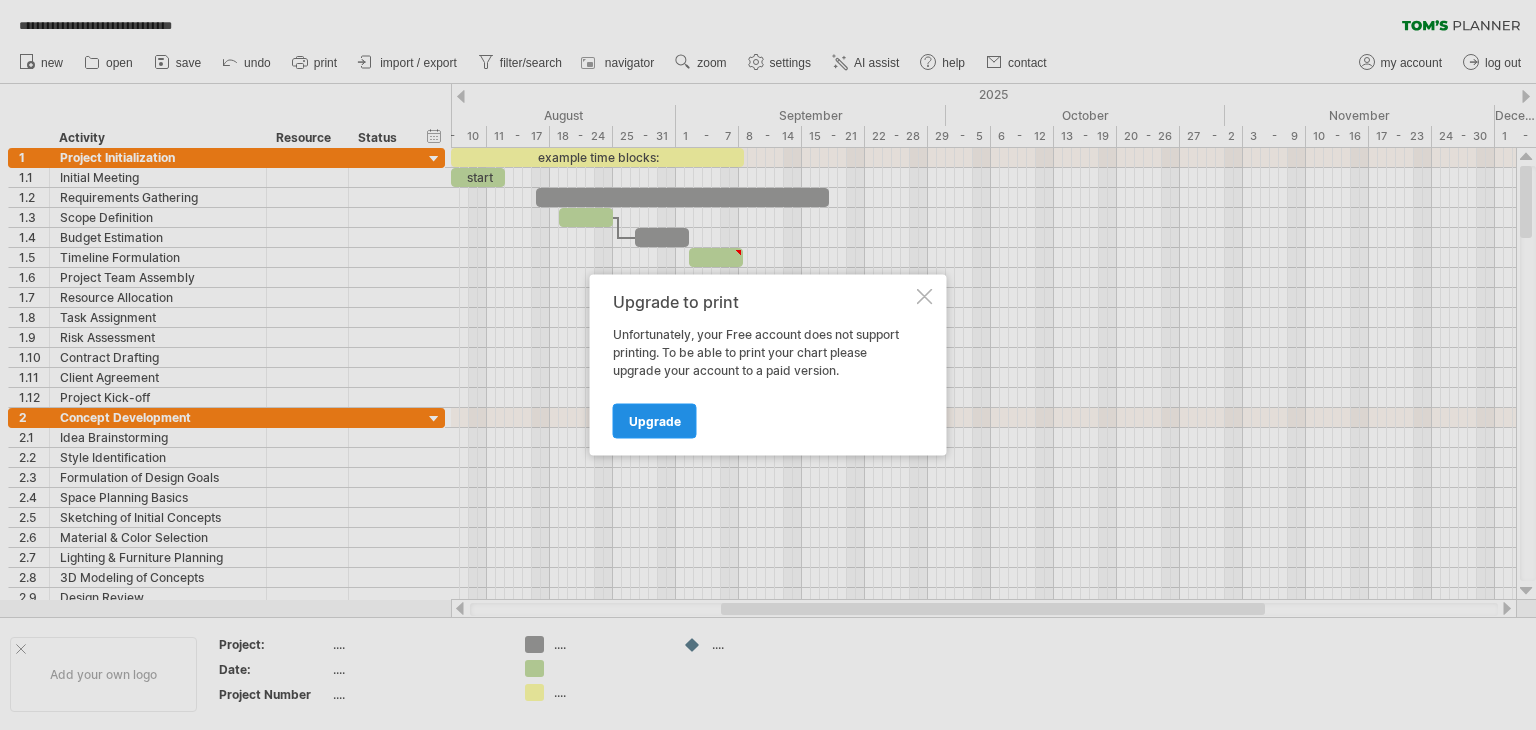 click on "Upgrade" at bounding box center [655, 421] 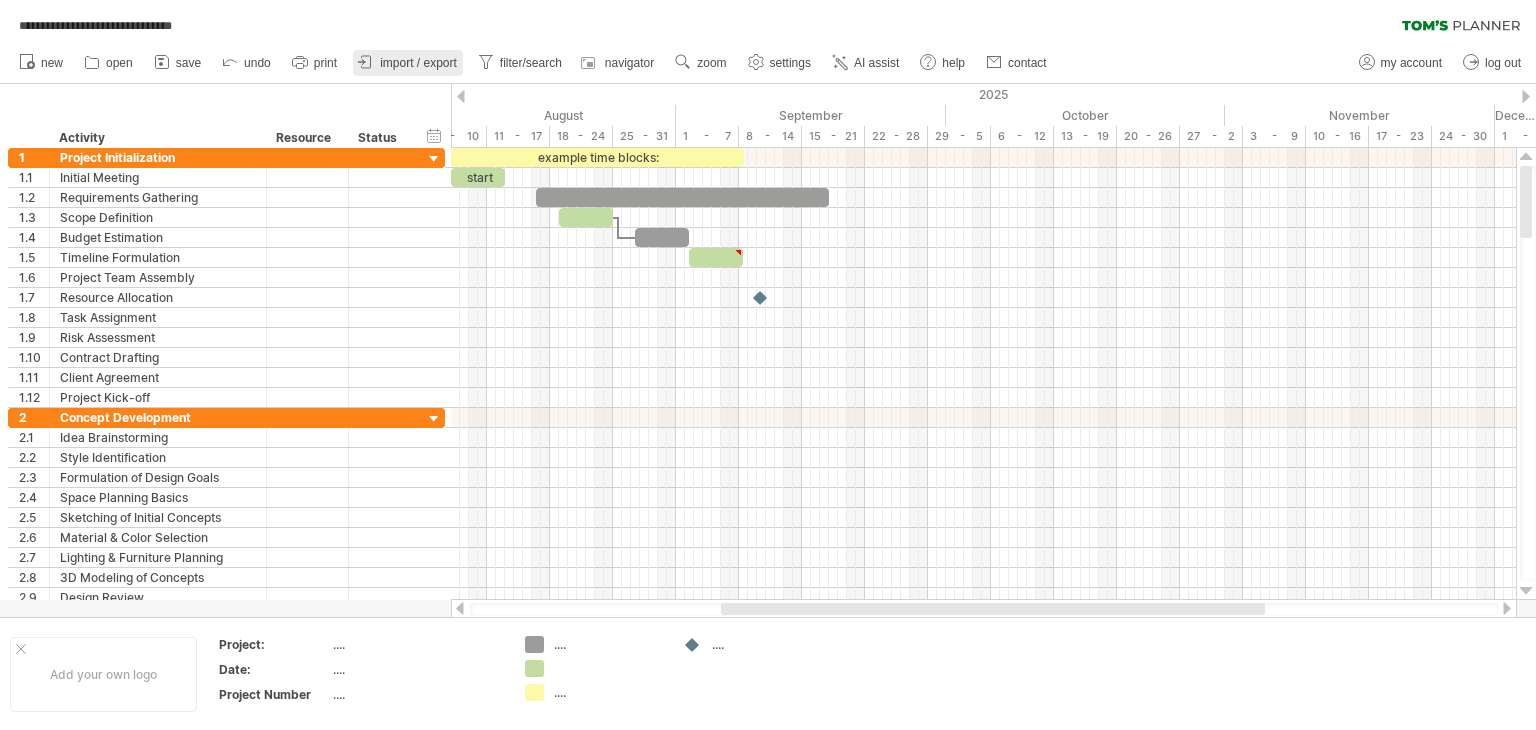 click on "import / export" at bounding box center [418, 63] 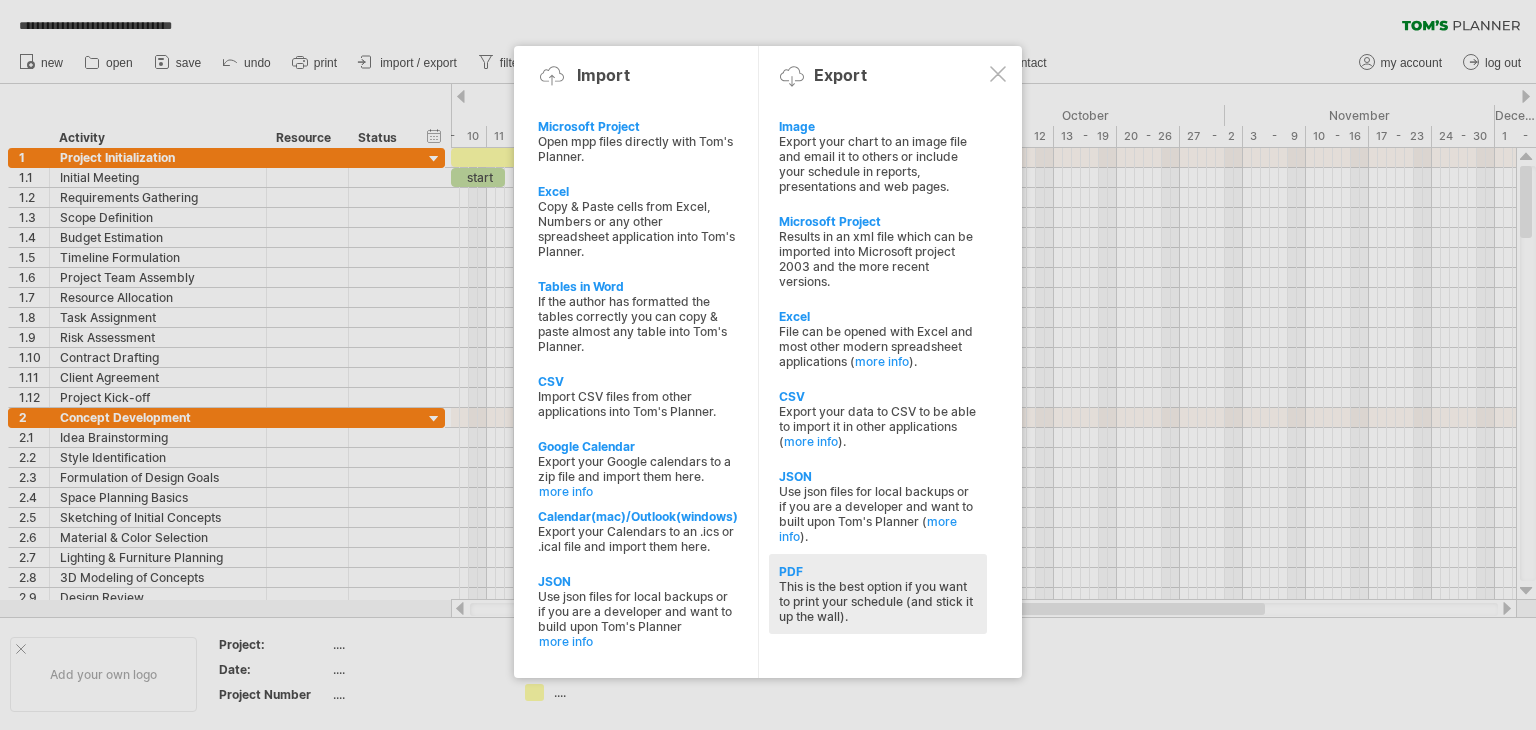 click on "PDF" at bounding box center (878, 571) 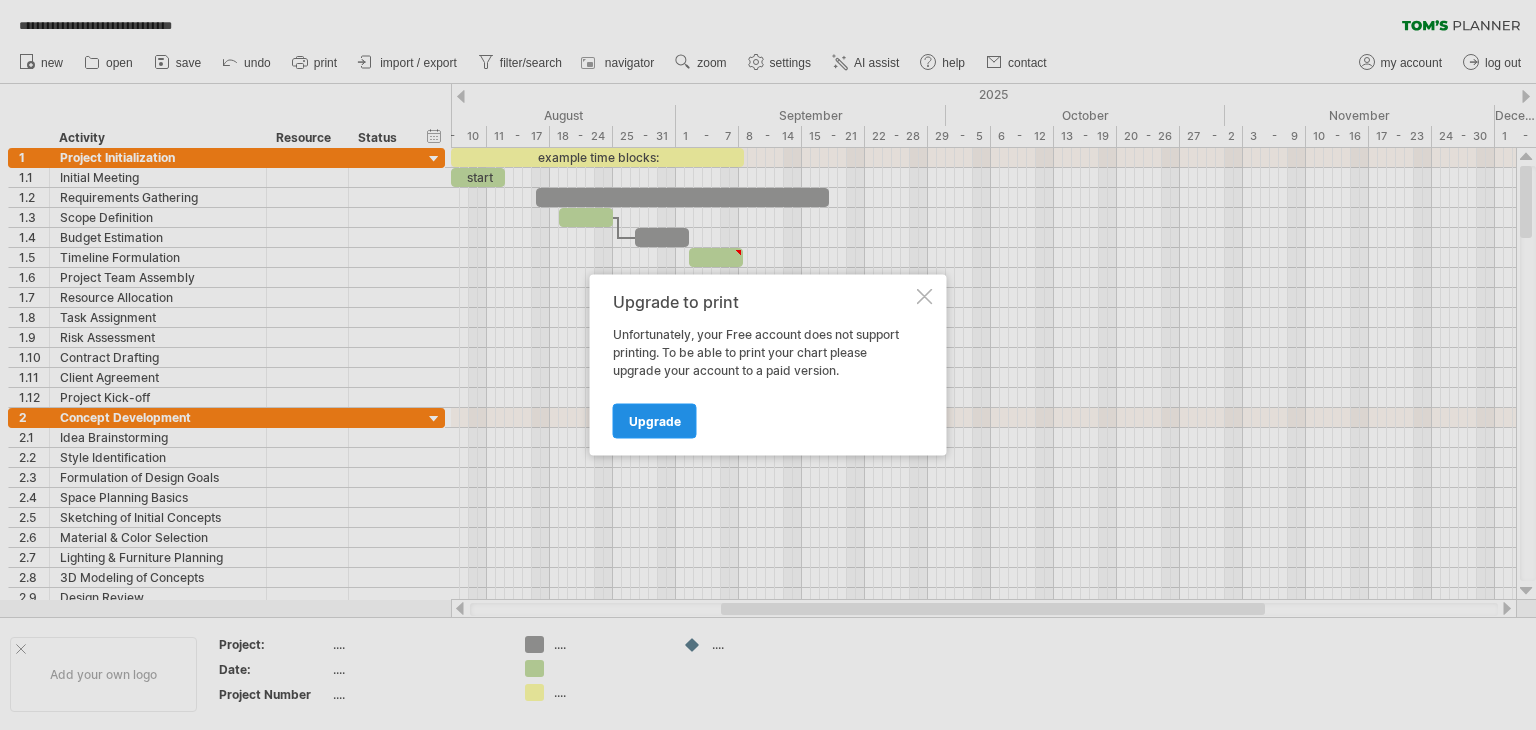 click on "Upgrade" at bounding box center (655, 421) 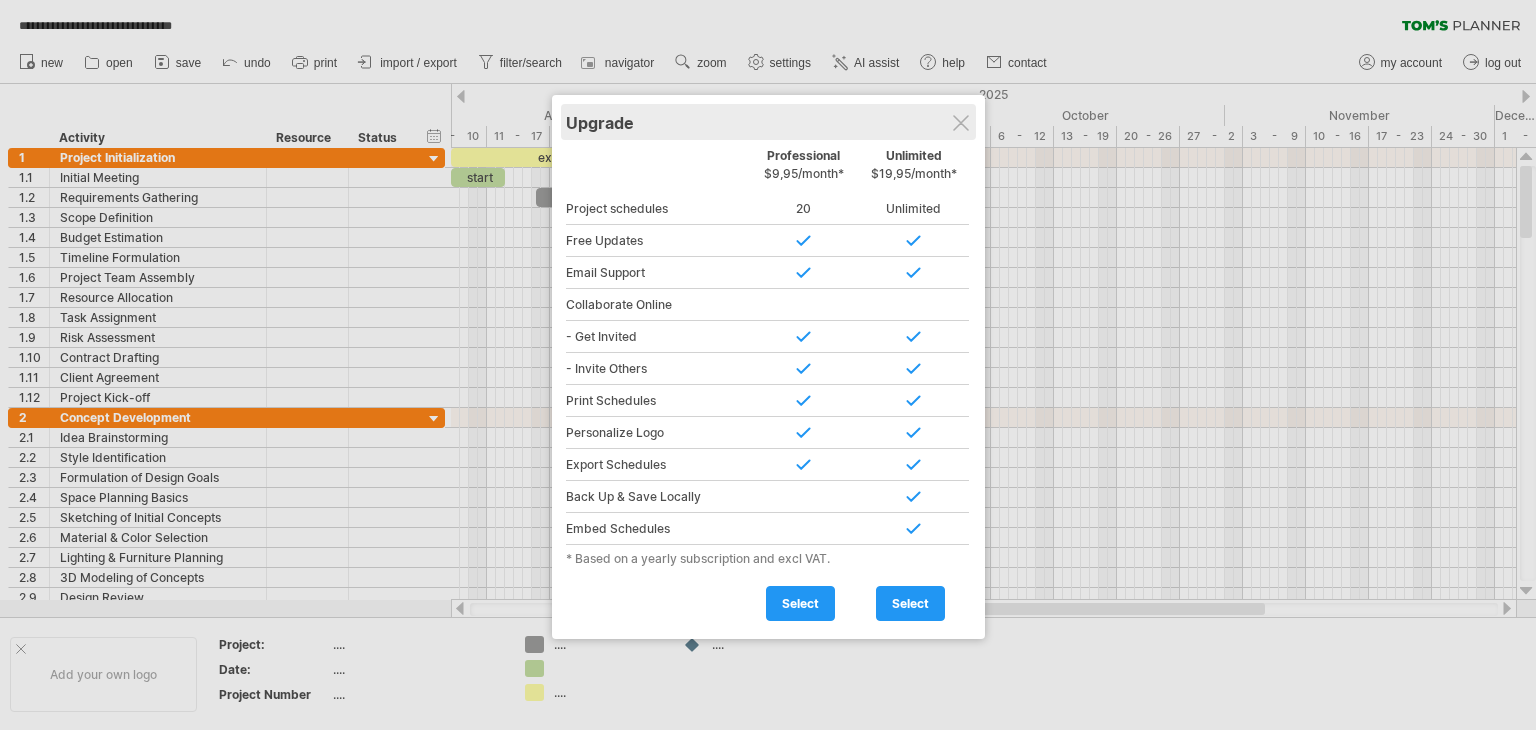 click on "Upgrade" at bounding box center [768, 122] 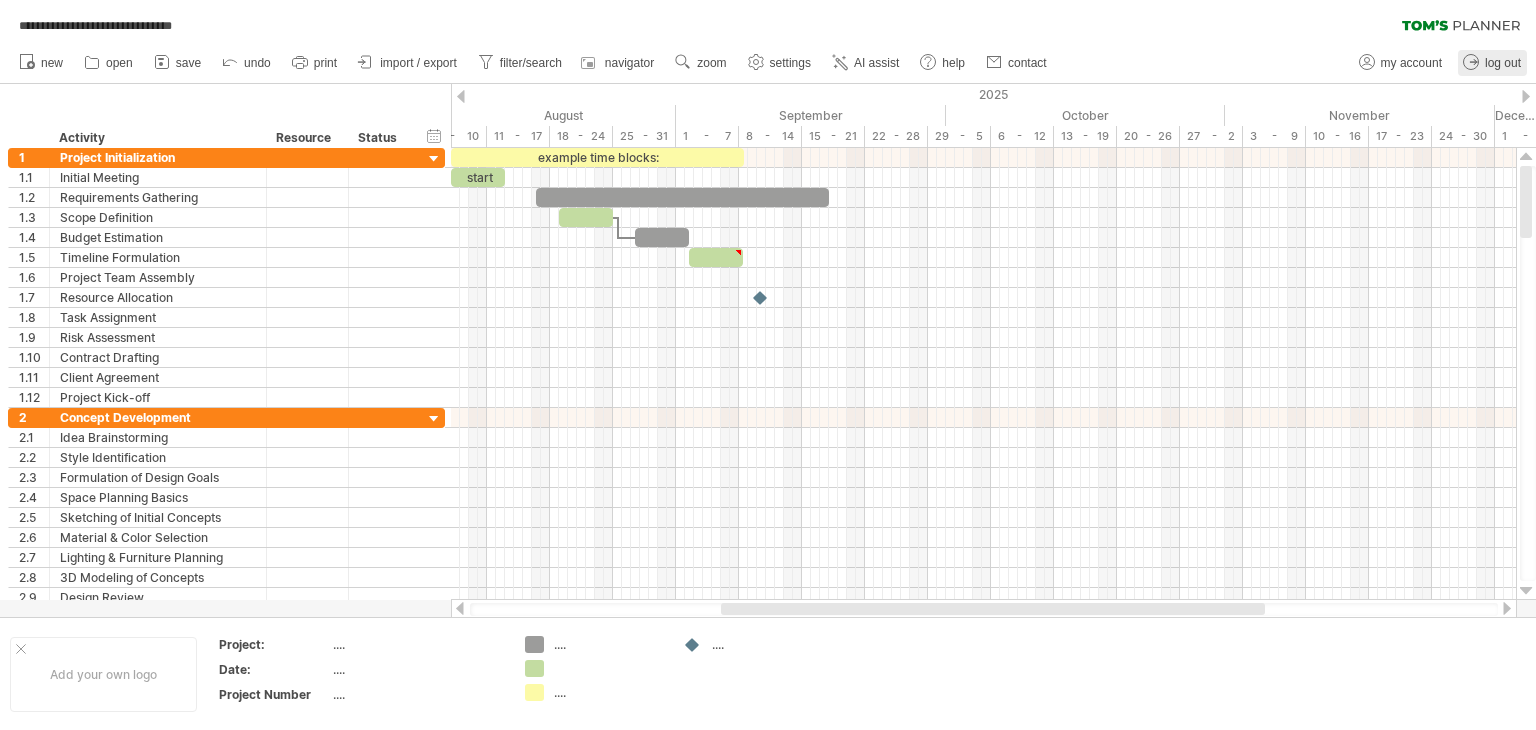 click on "log out" at bounding box center (1503, 63) 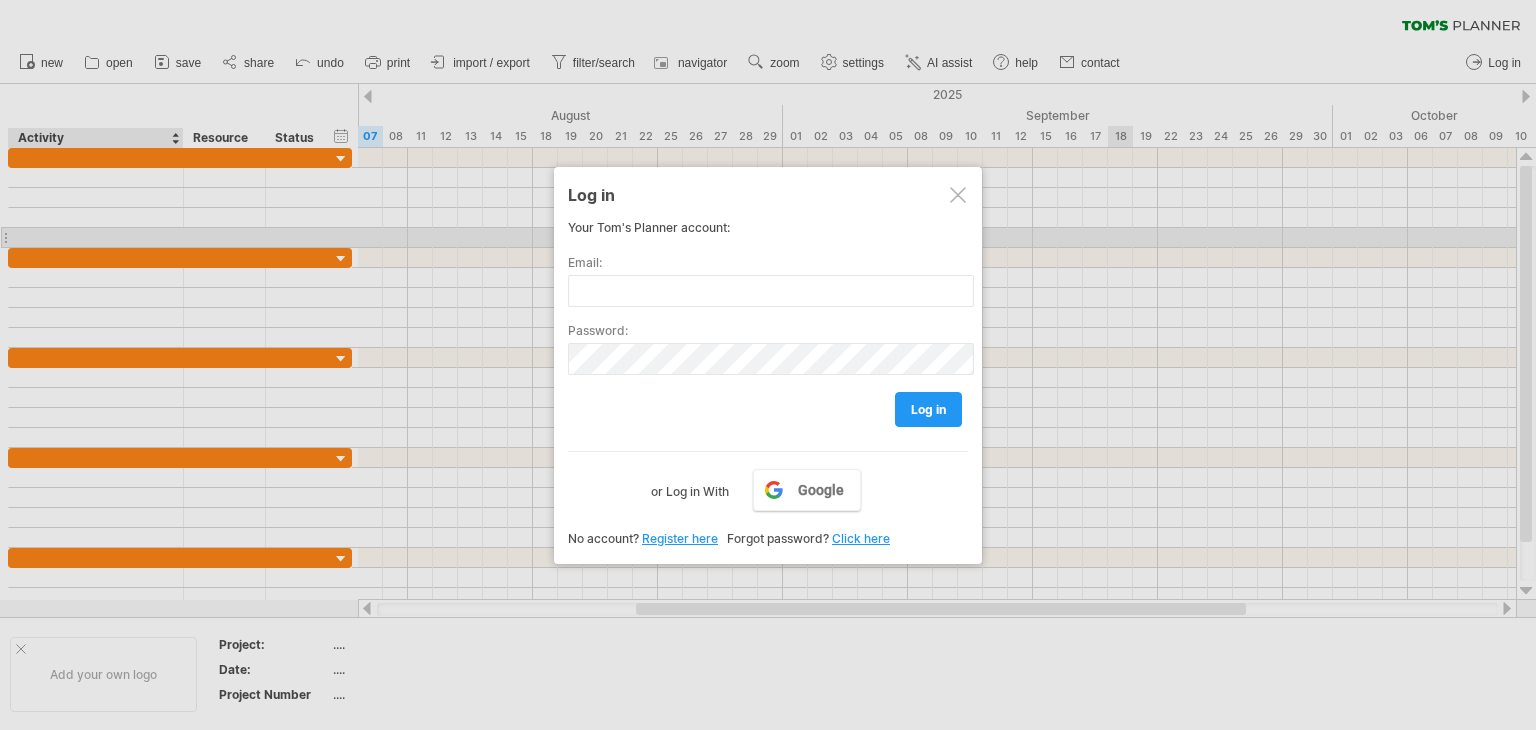 click at bounding box center [958, 195] 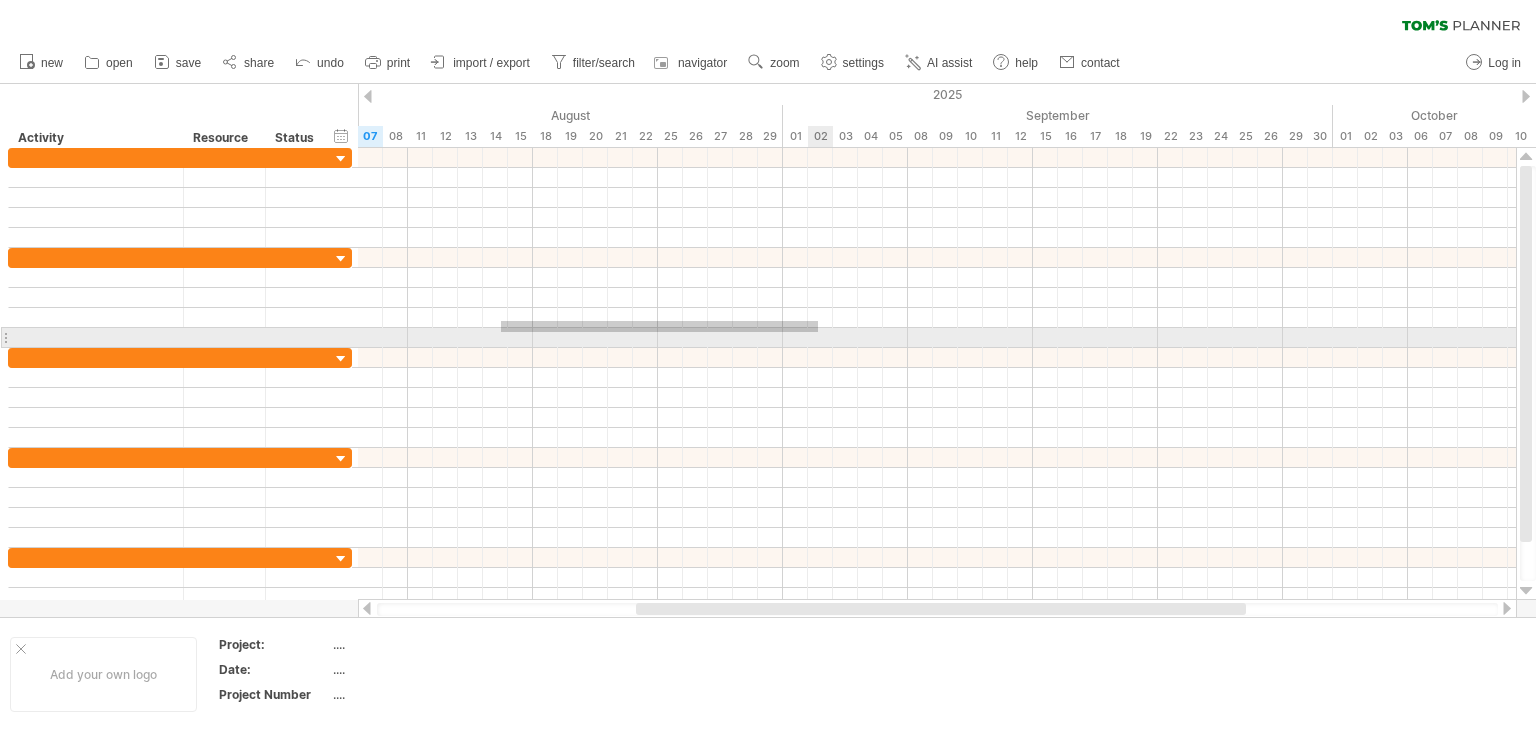 drag, startPoint x: 550, startPoint y: 319, endPoint x: 818, endPoint y: 332, distance: 268.31512 